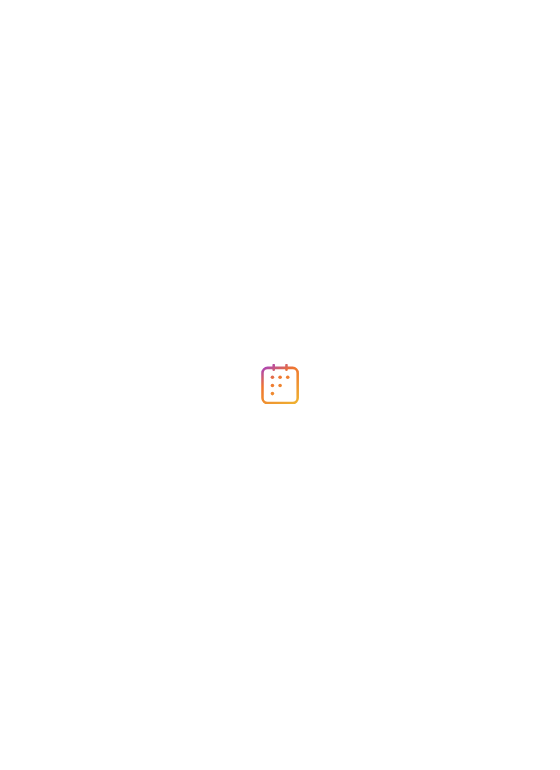 scroll, scrollTop: 0, scrollLeft: 0, axis: both 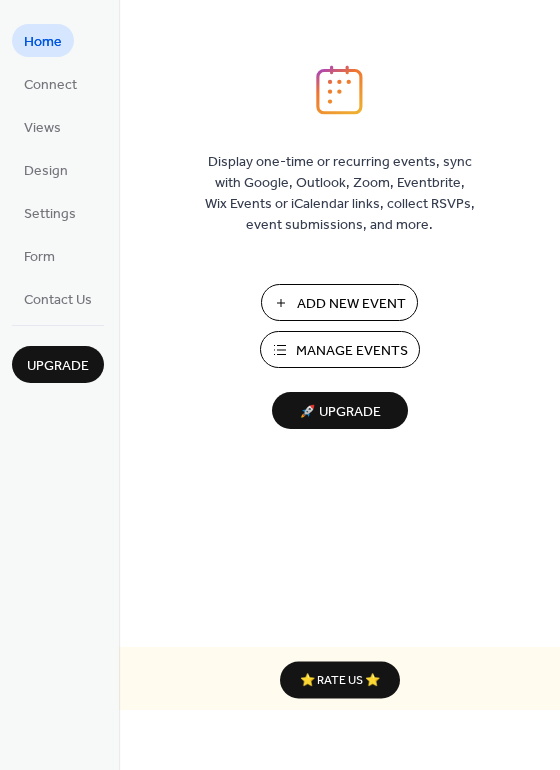 click on "Add New Event" at bounding box center (351, 304) 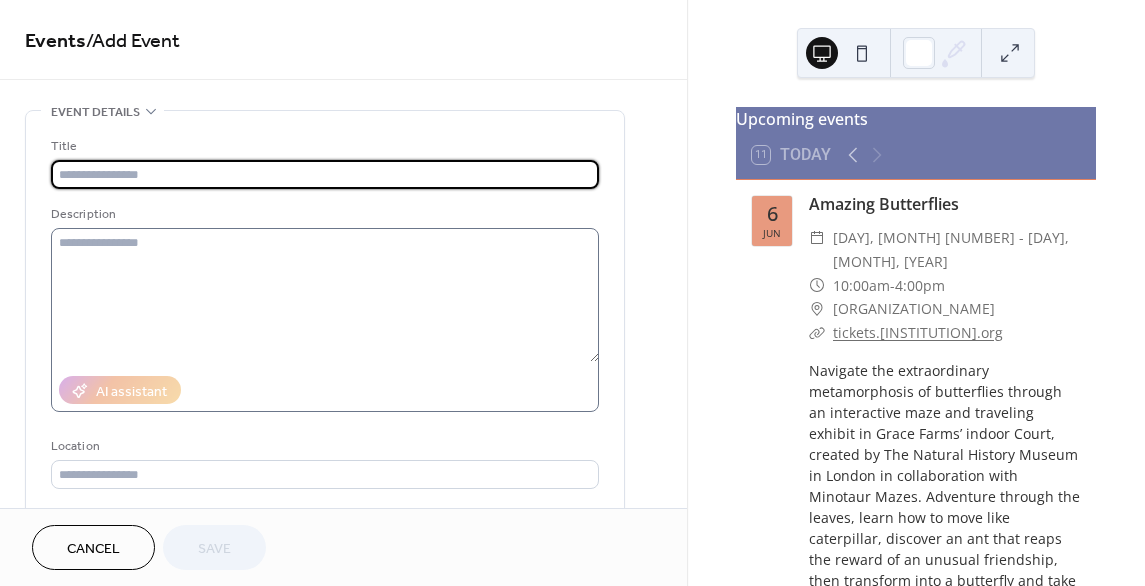 scroll, scrollTop: 0, scrollLeft: 0, axis: both 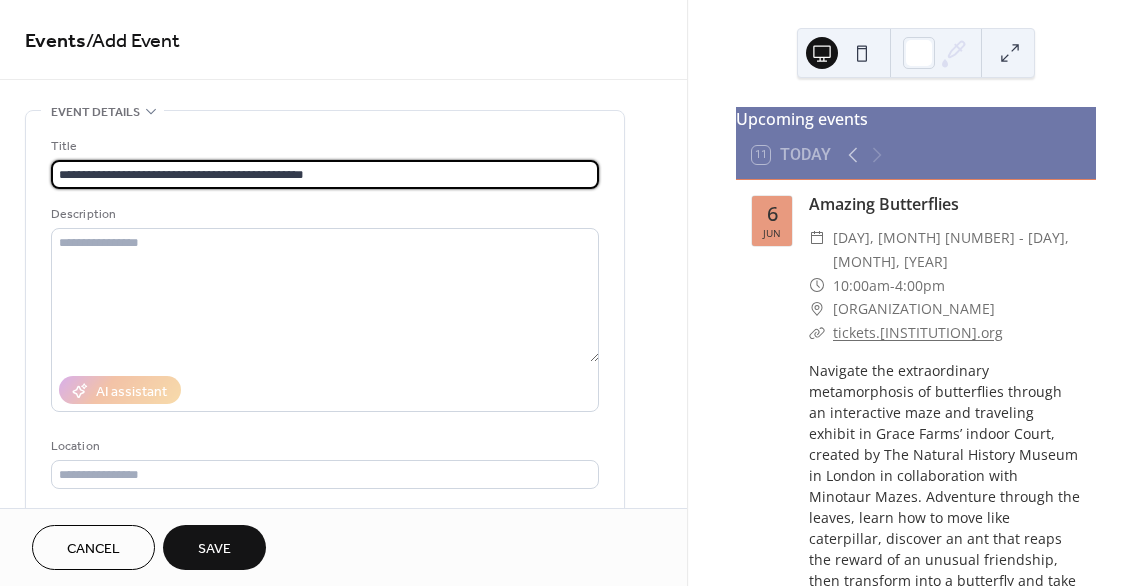 click on "**********" at bounding box center [325, 174] 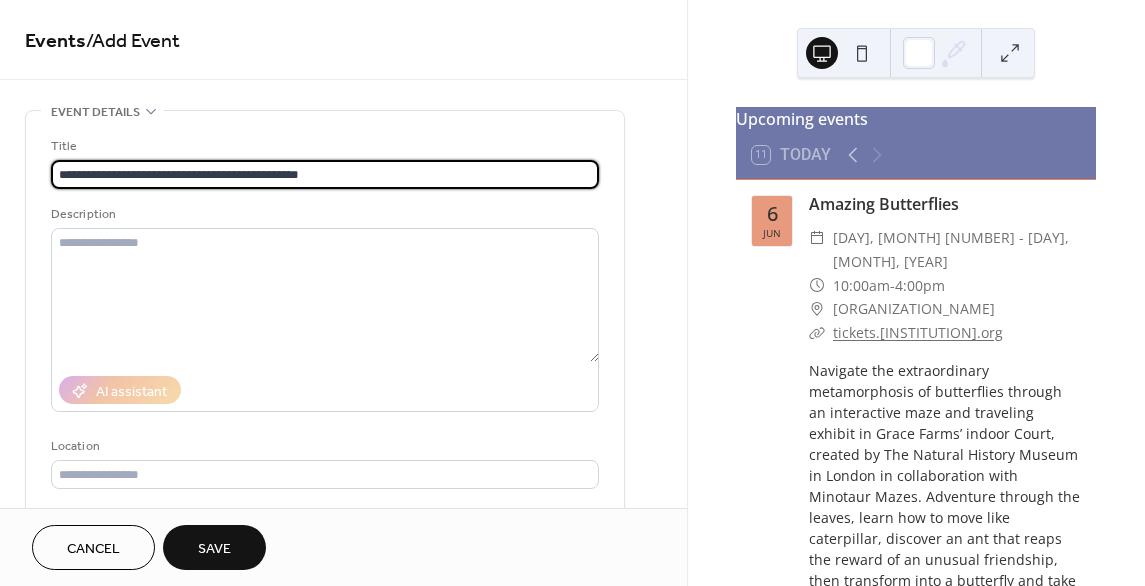 type on "**********" 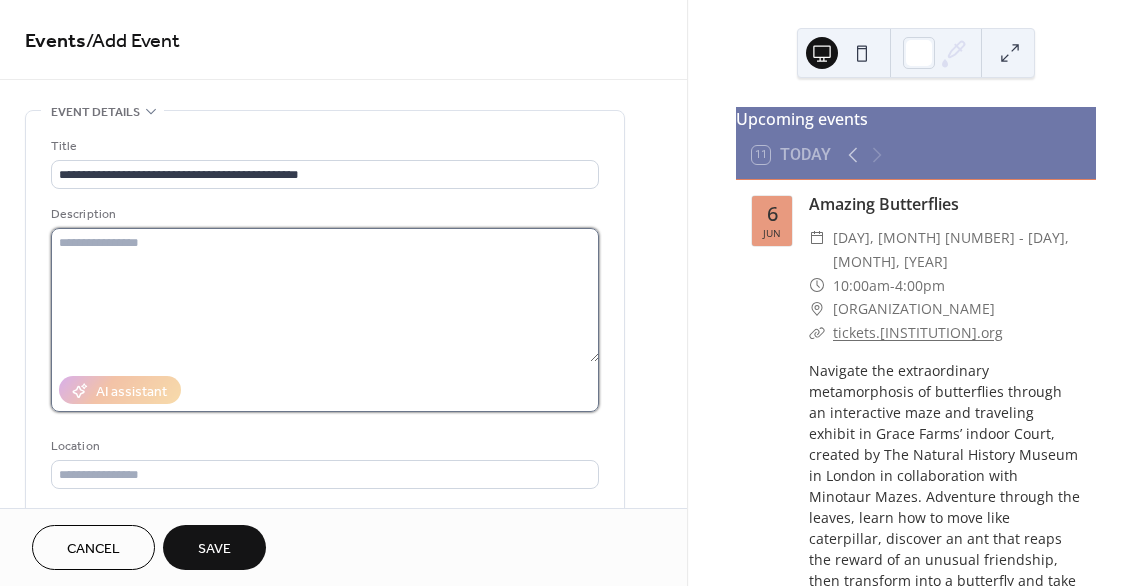 click at bounding box center [325, 295] 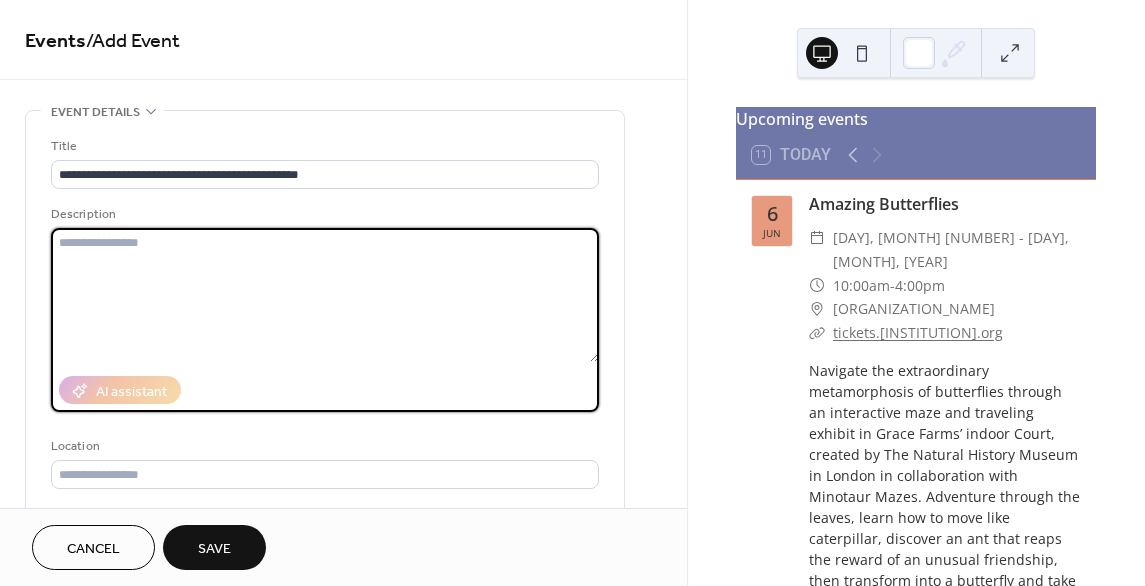 paste on "**********" 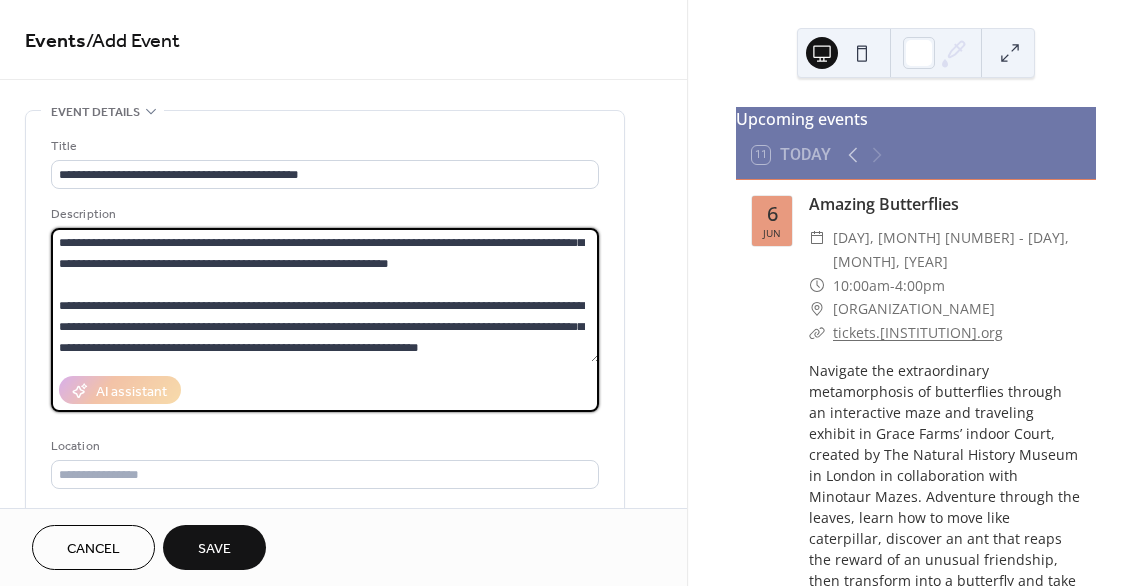 scroll, scrollTop: 147, scrollLeft: 0, axis: vertical 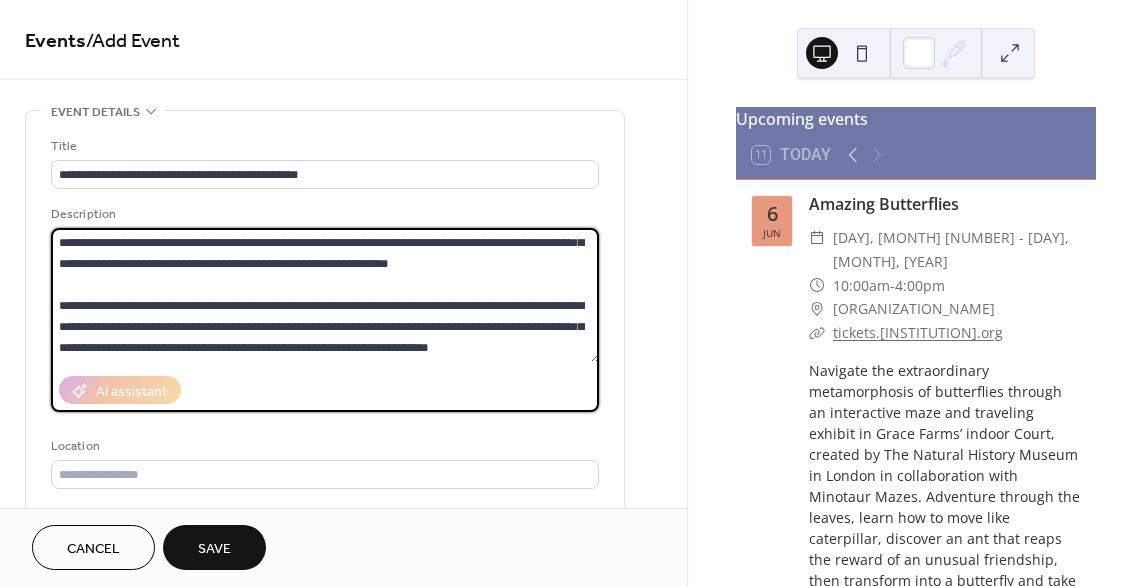 paste on "**********" 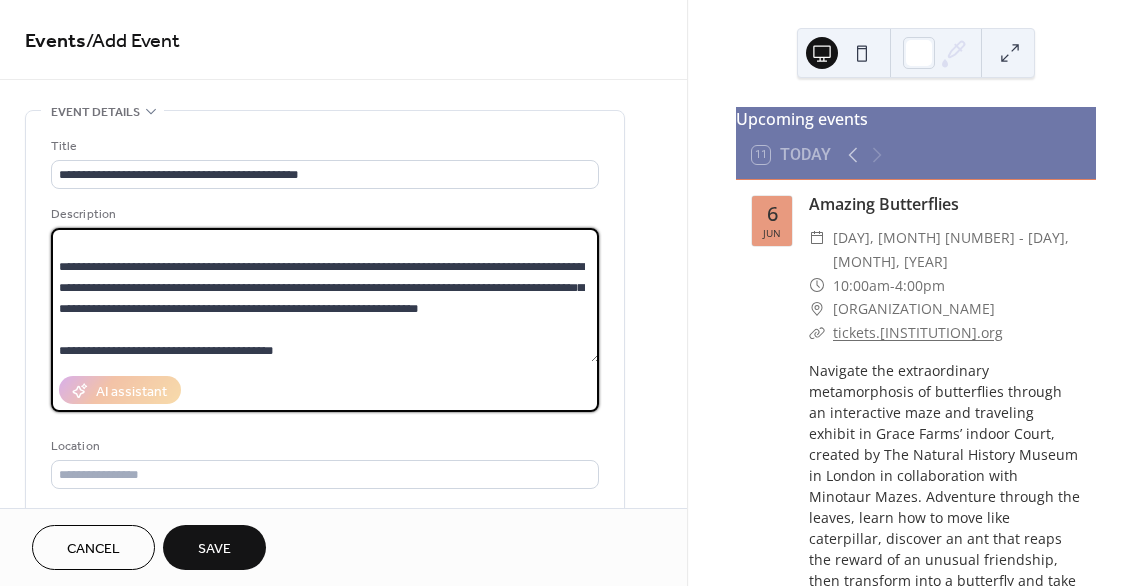 scroll, scrollTop: 207, scrollLeft: 0, axis: vertical 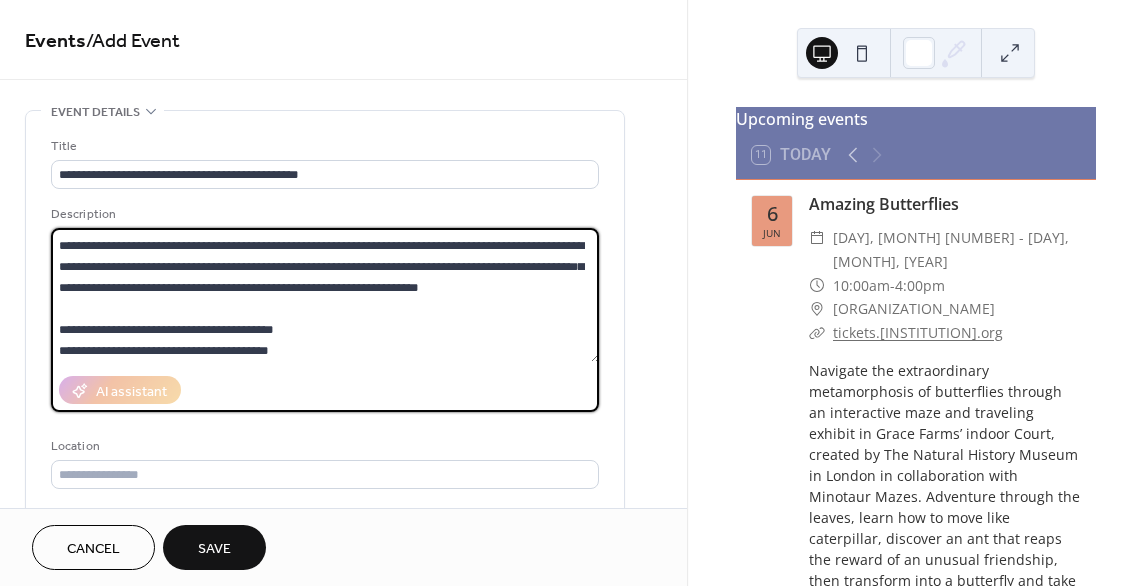 type on "**********" 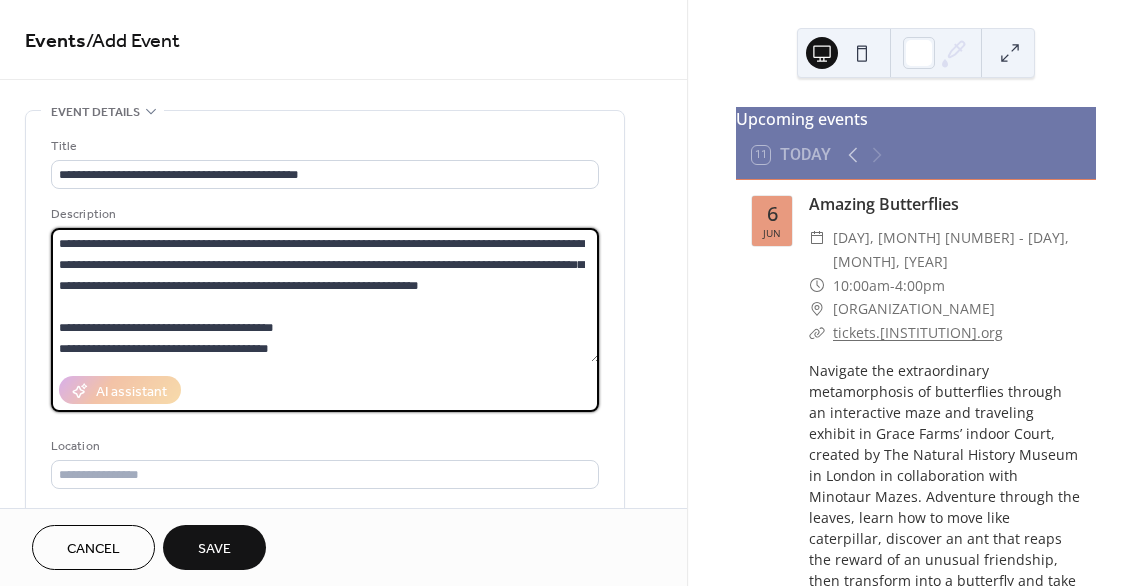 scroll, scrollTop: 210, scrollLeft: 0, axis: vertical 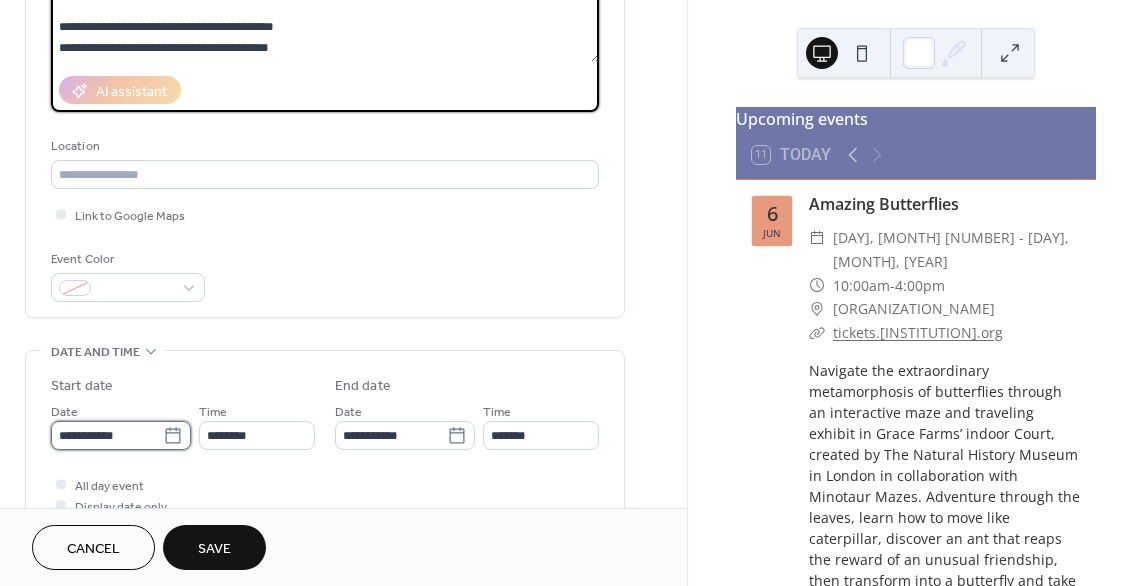 click on "**********" at bounding box center [107, 435] 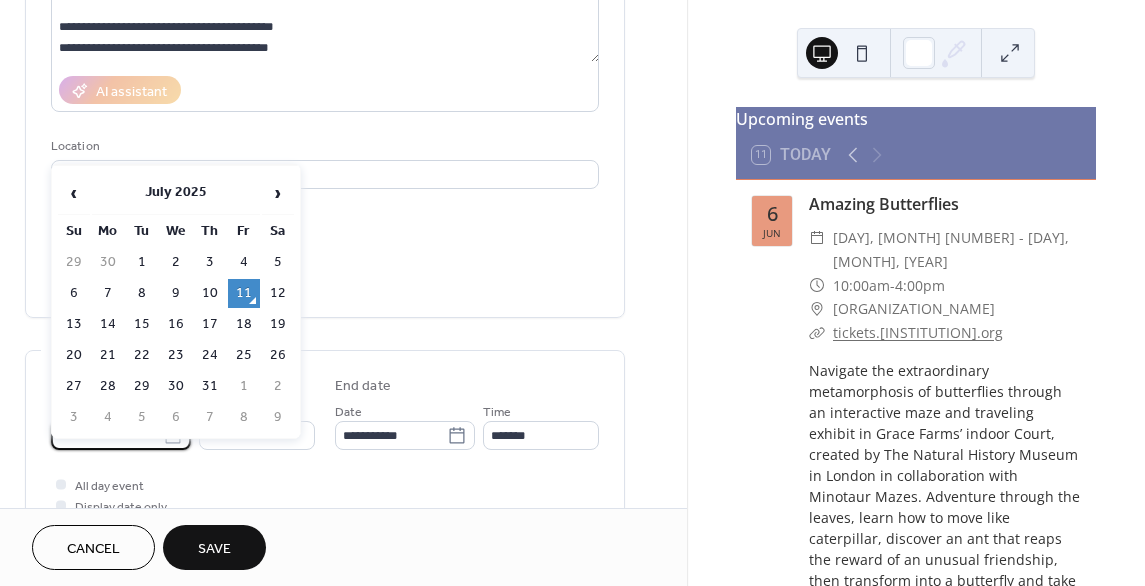 click on "**********" at bounding box center [107, 435] 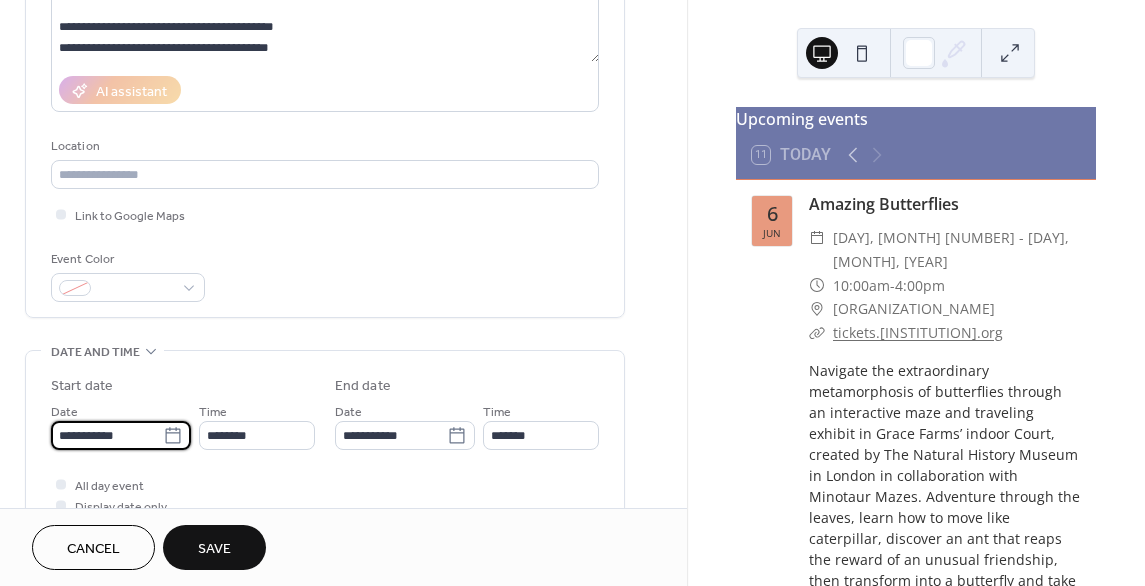 click on "**********" at bounding box center [107, 435] 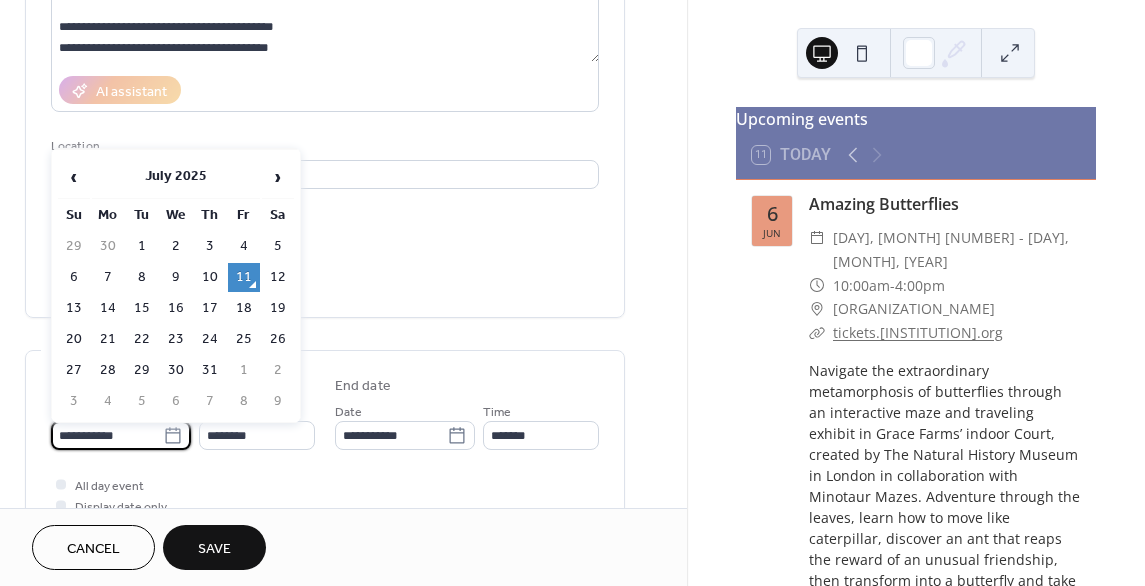 click on "**********" at bounding box center (107, 435) 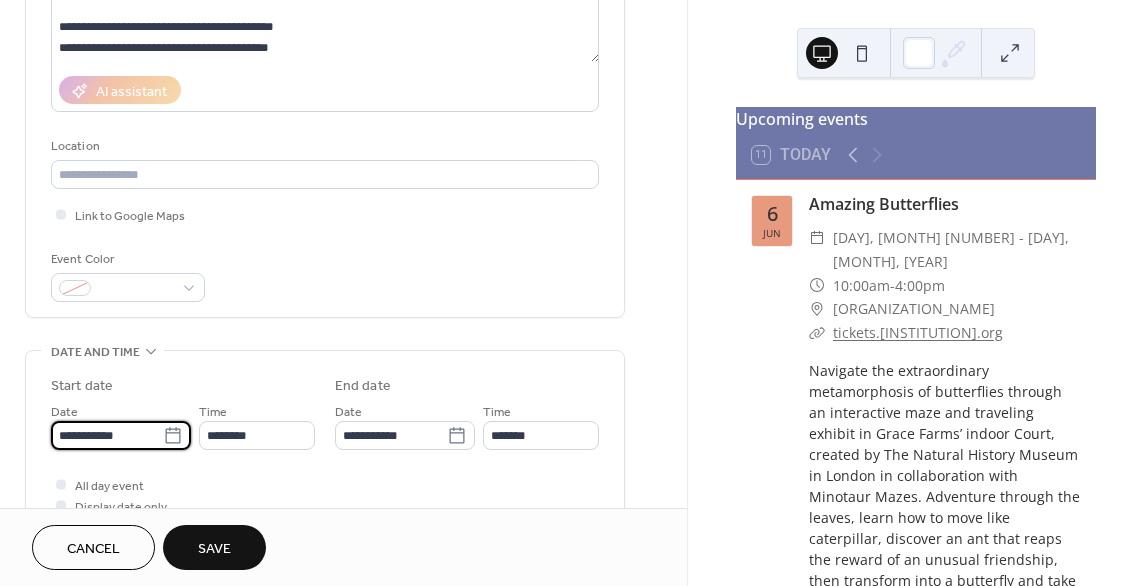 paste on "**" 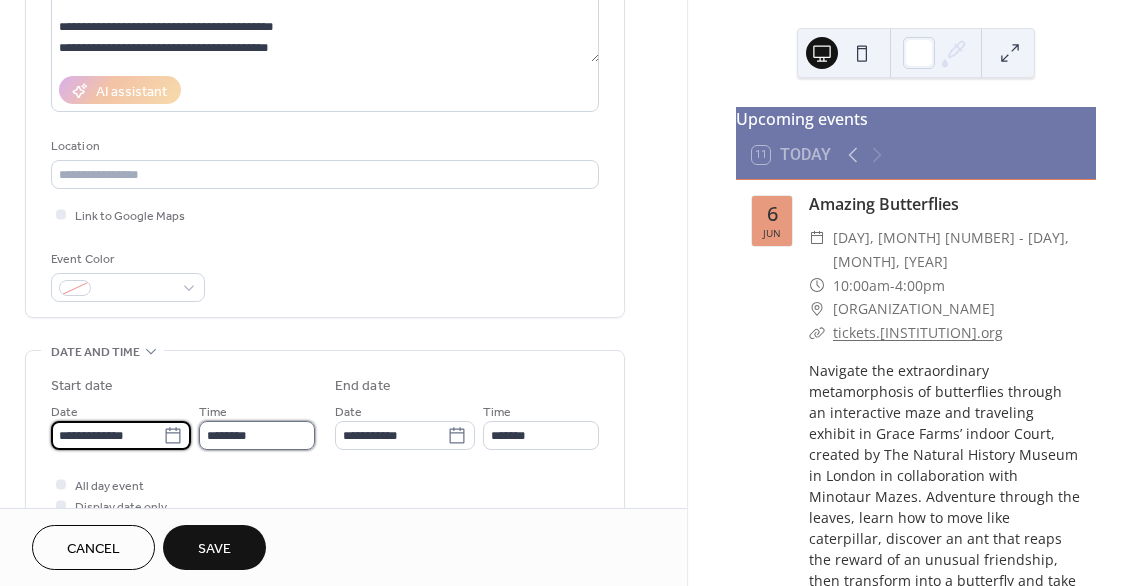 type on "**********" 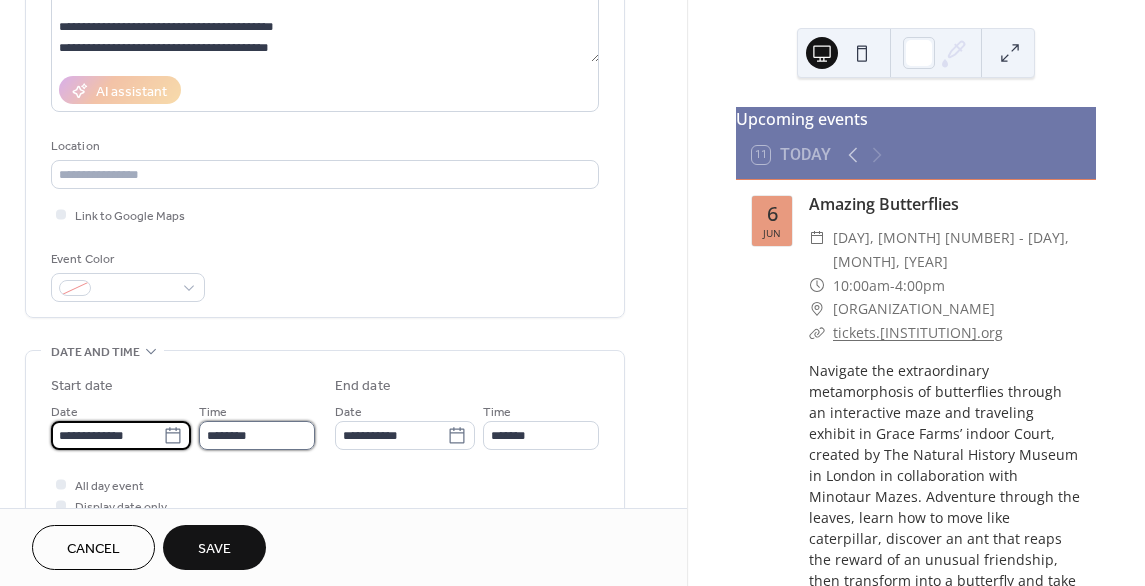 type on "**********" 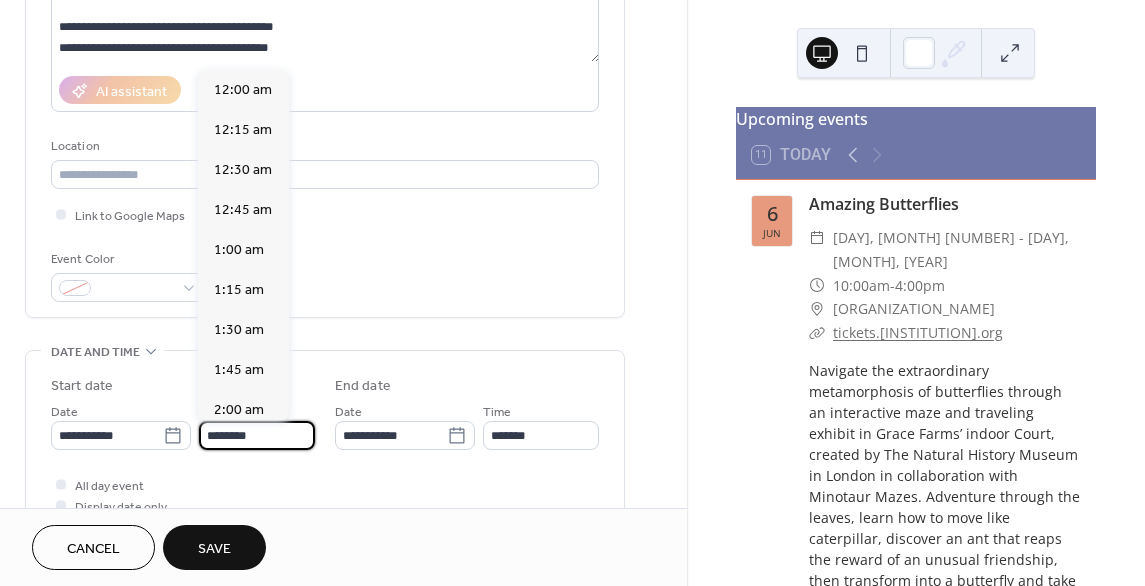 click on "********" at bounding box center (257, 435) 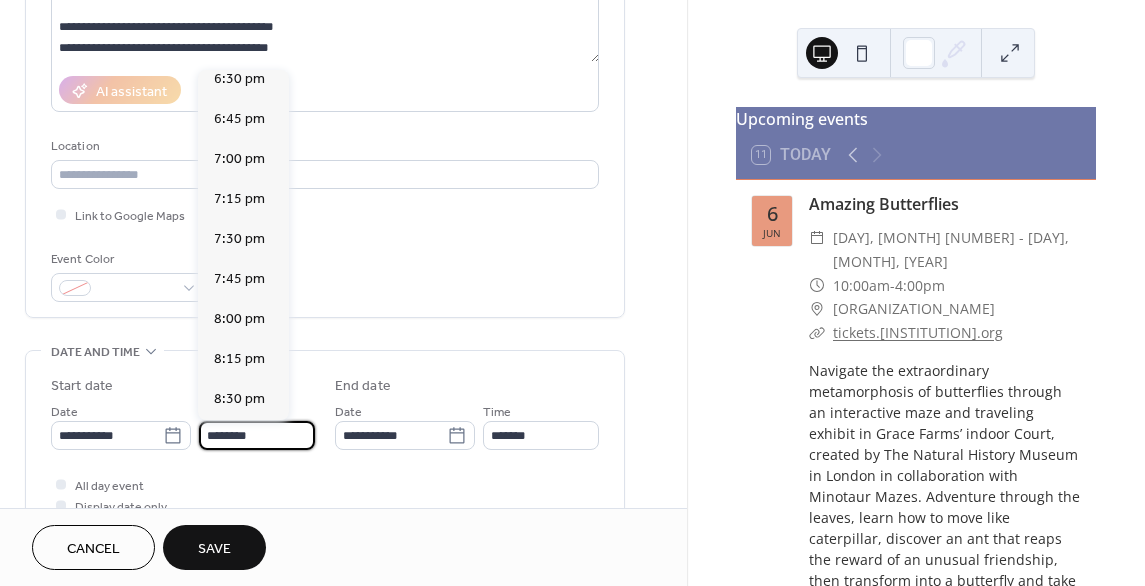 scroll, scrollTop: 2936, scrollLeft: 0, axis: vertical 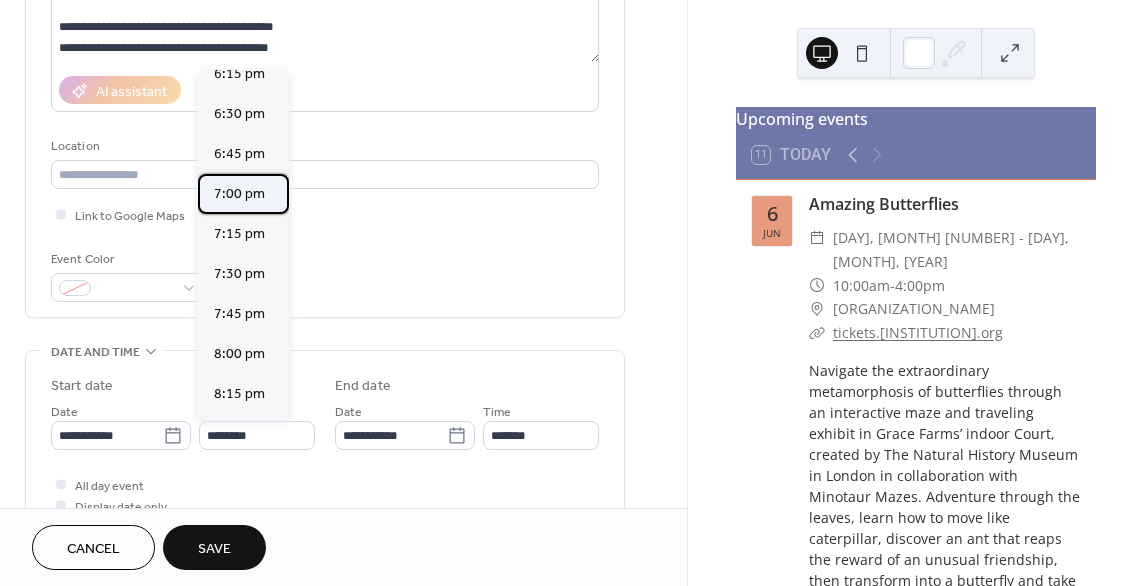 click on "7:00 pm" at bounding box center (239, 194) 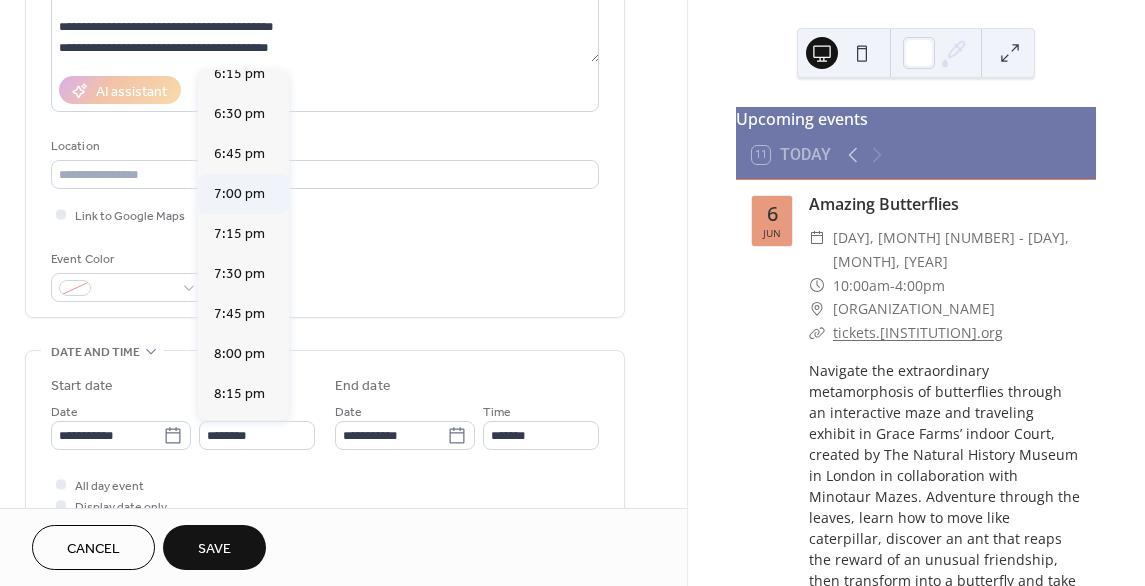 type on "*******" 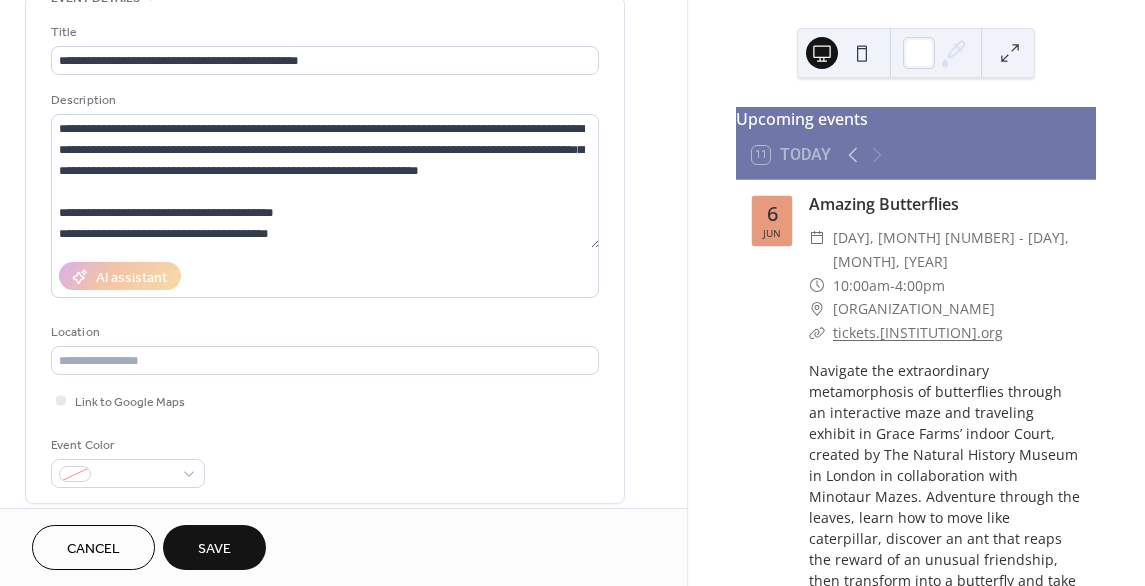 scroll, scrollTop: 100, scrollLeft: 0, axis: vertical 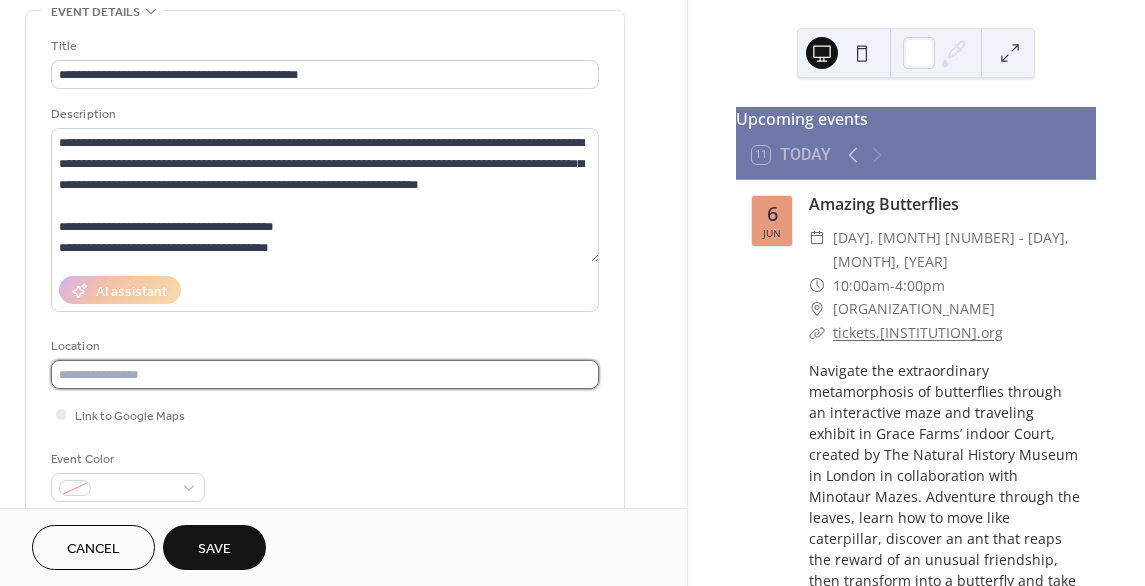 click at bounding box center [325, 374] 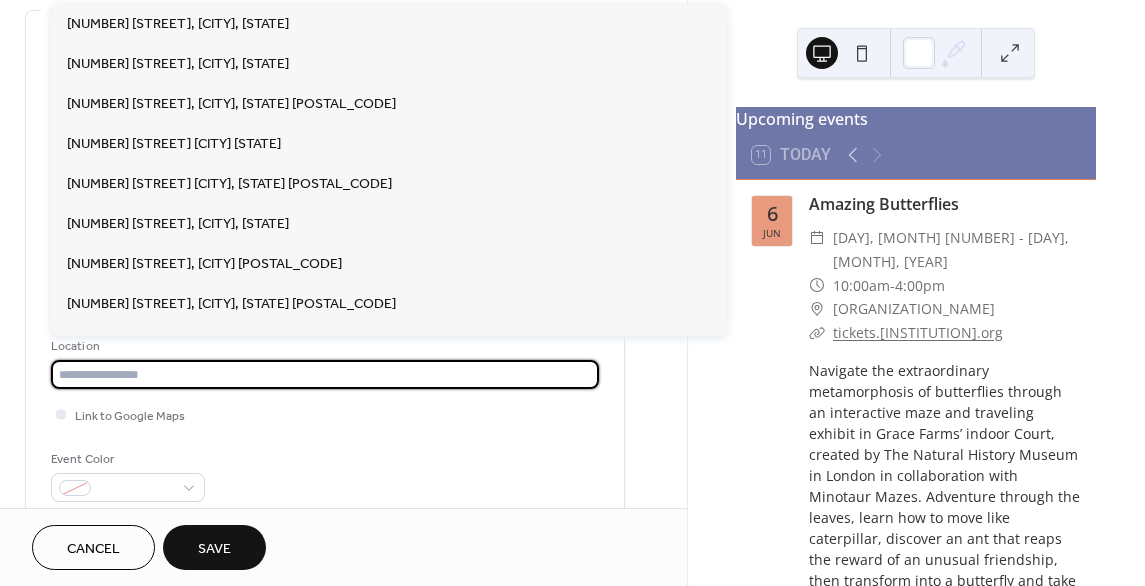 paste on "**********" 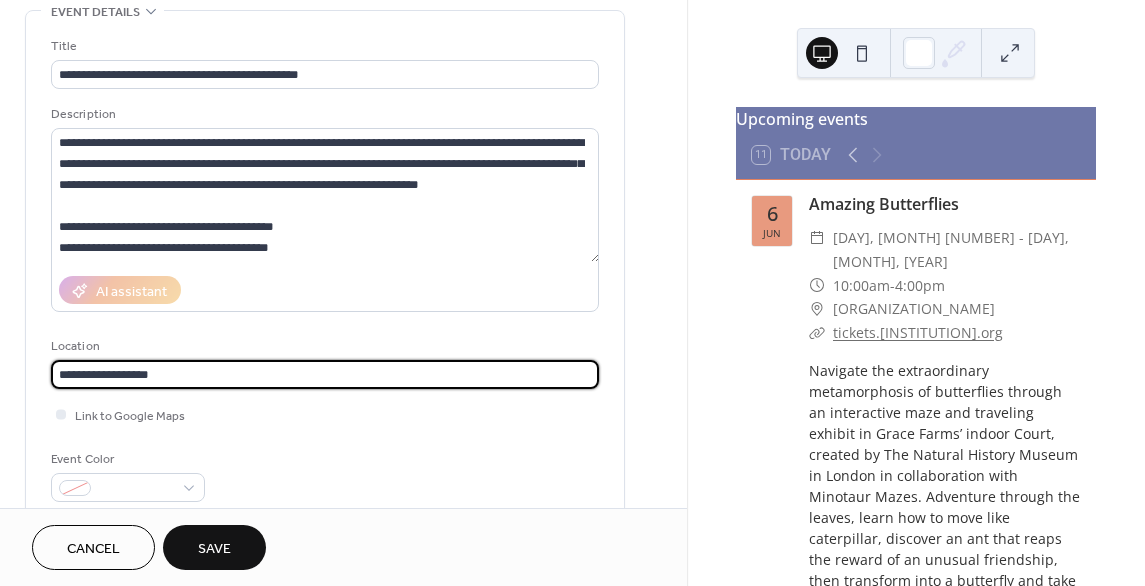 click on "**********" at bounding box center (325, 374) 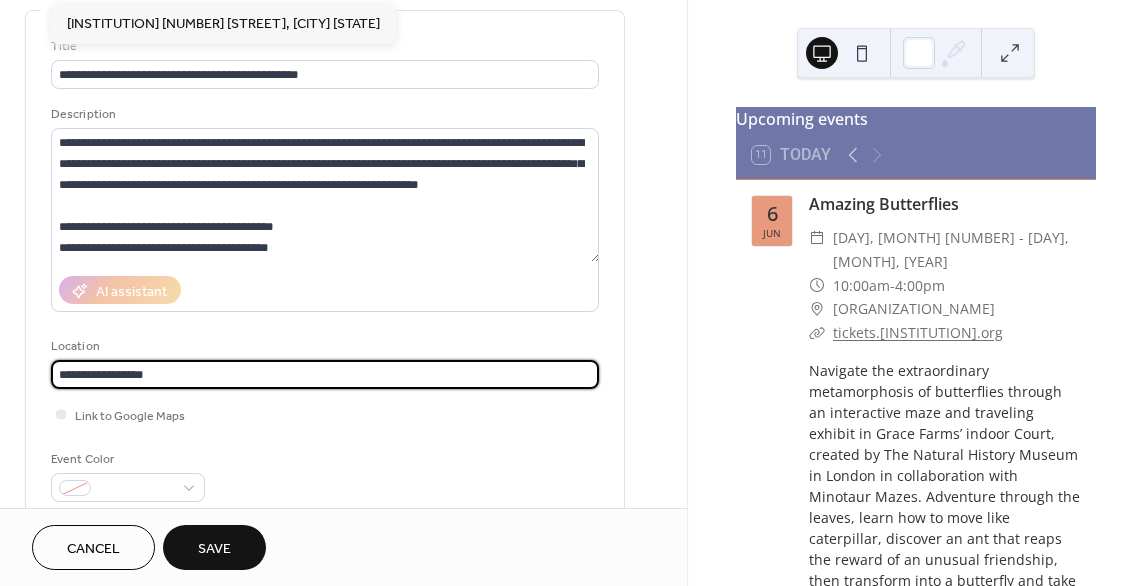 scroll, scrollTop: 0, scrollLeft: 0, axis: both 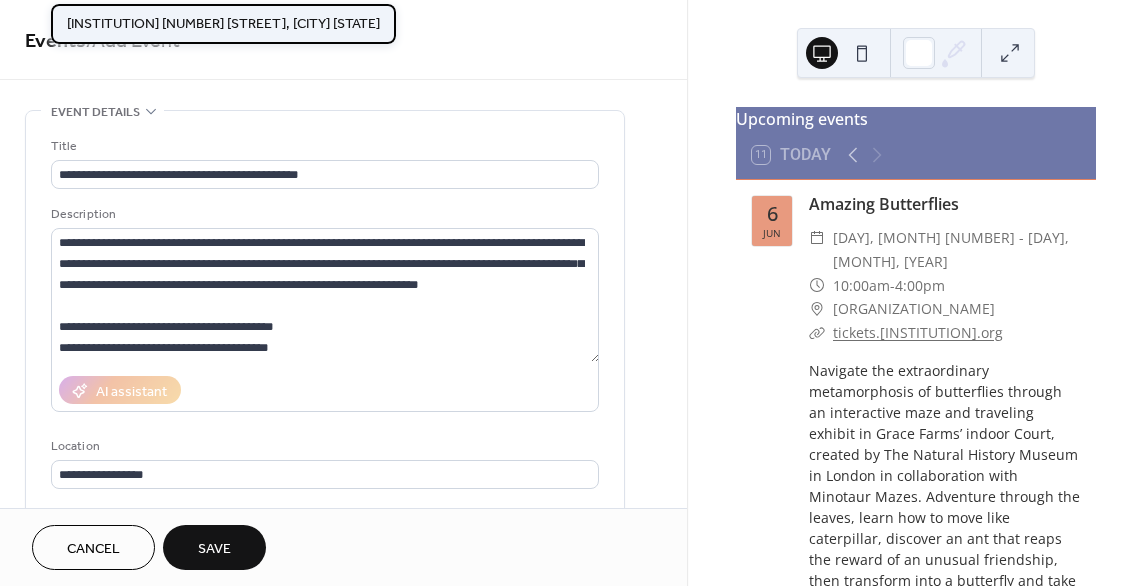 click on "[INSTITUTION] [NUMBER] [STREET], [CITY] [STATE]" at bounding box center [223, 24] 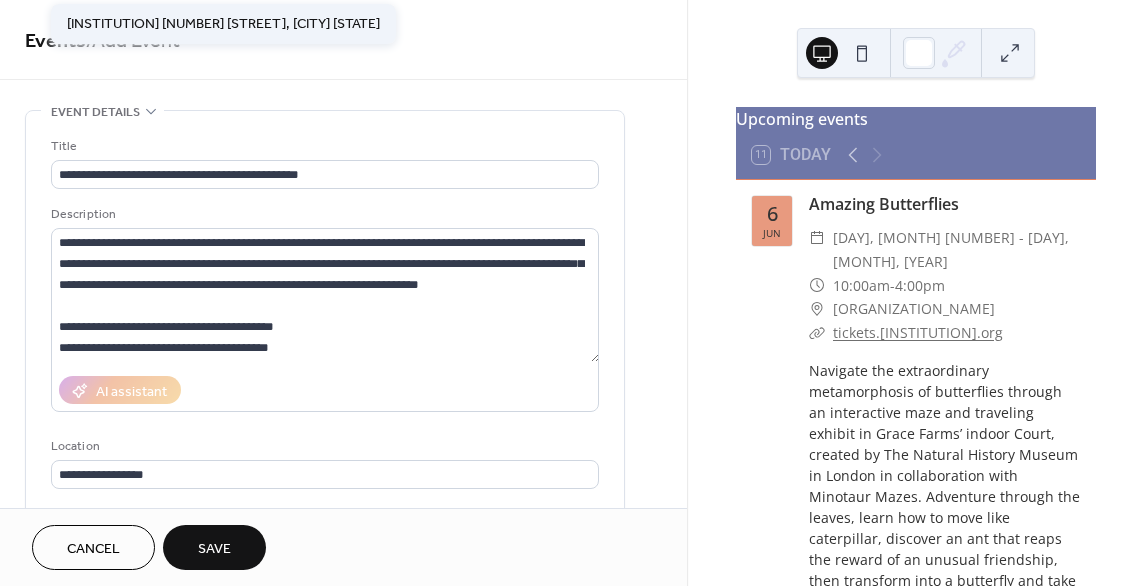 type on "**********" 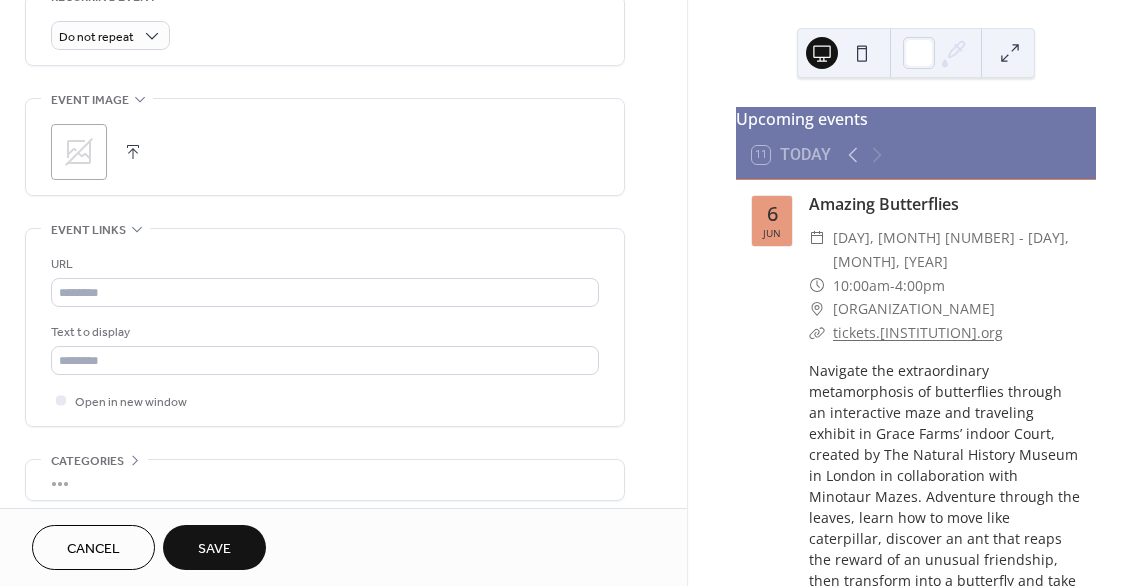 scroll, scrollTop: 900, scrollLeft: 0, axis: vertical 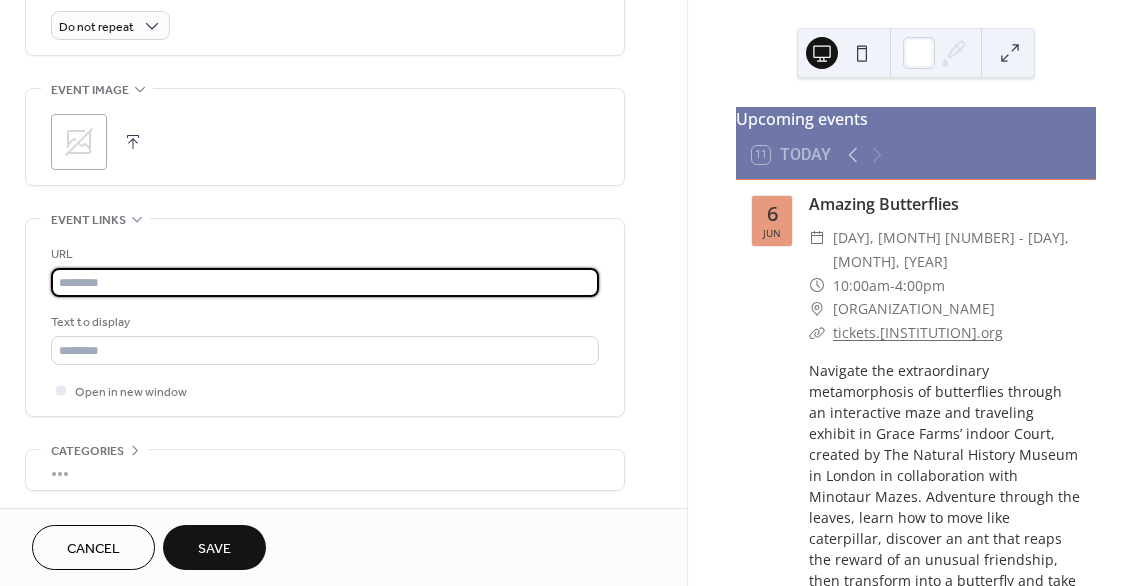 click at bounding box center (325, 282) 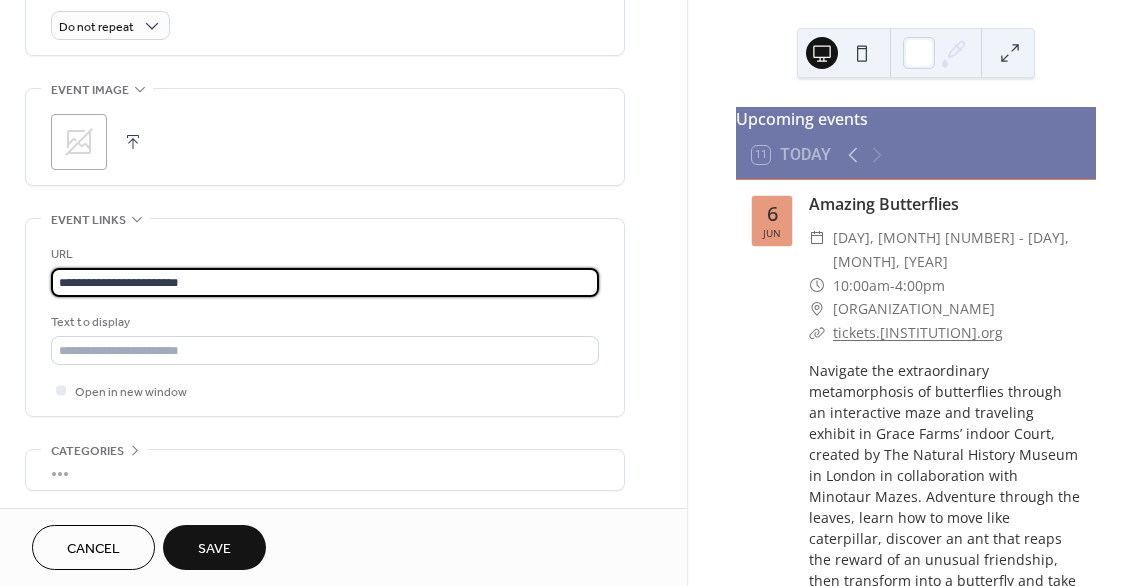 click on "**********" at bounding box center [325, 317] 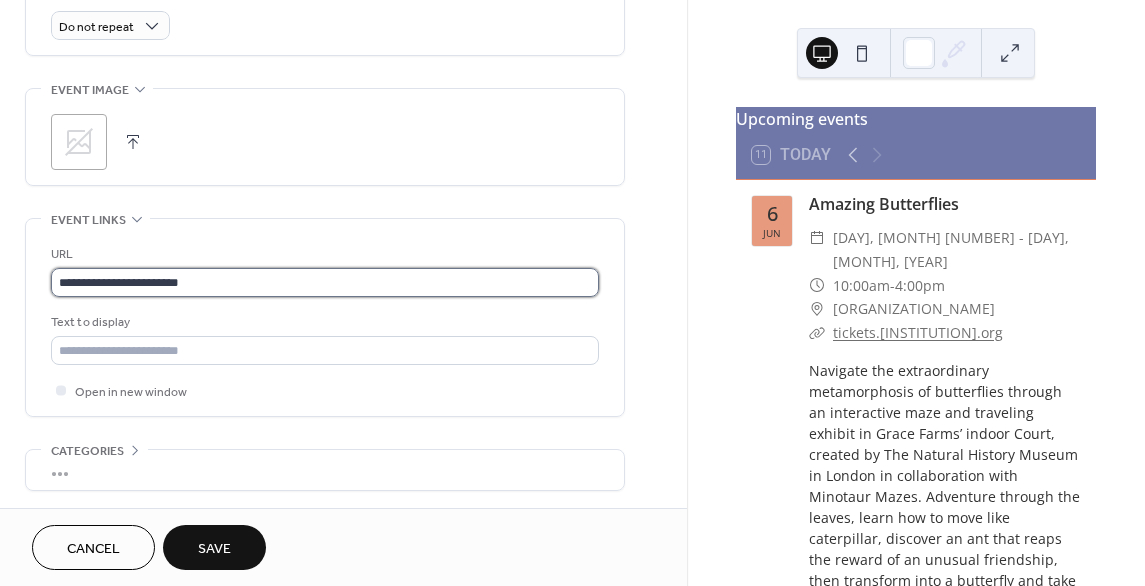 click on "**********" at bounding box center [325, 282] 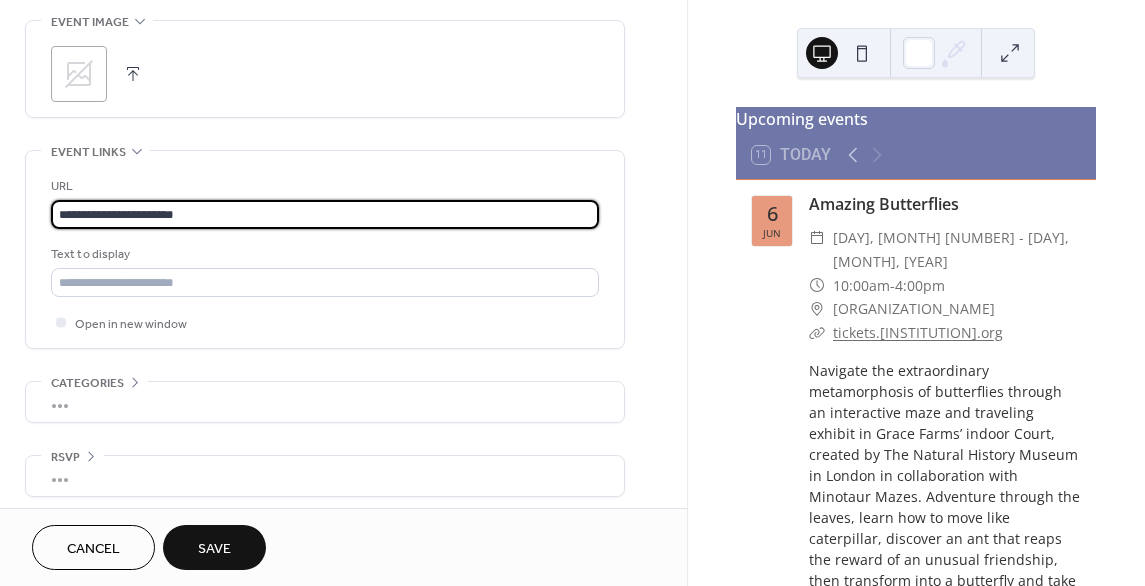 scroll, scrollTop: 972, scrollLeft: 0, axis: vertical 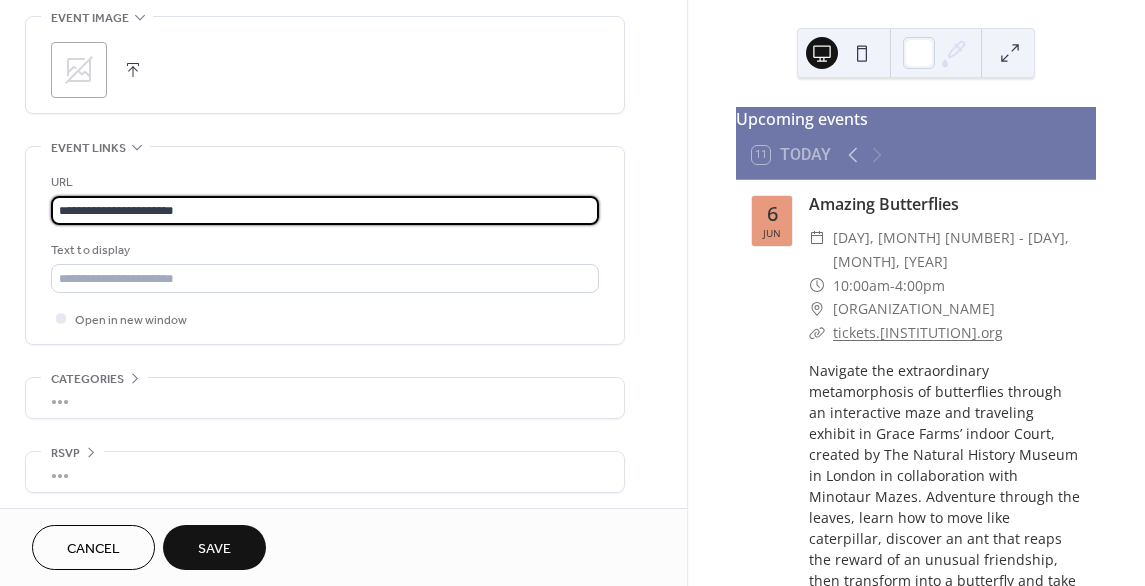 type on "**********" 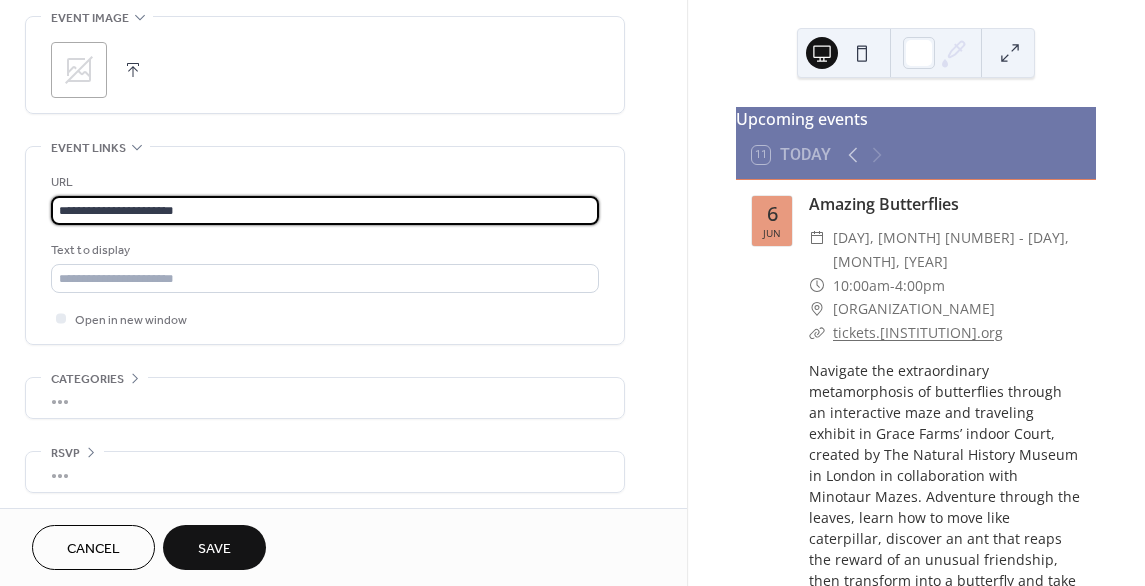 scroll, scrollTop: 0, scrollLeft: 0, axis: both 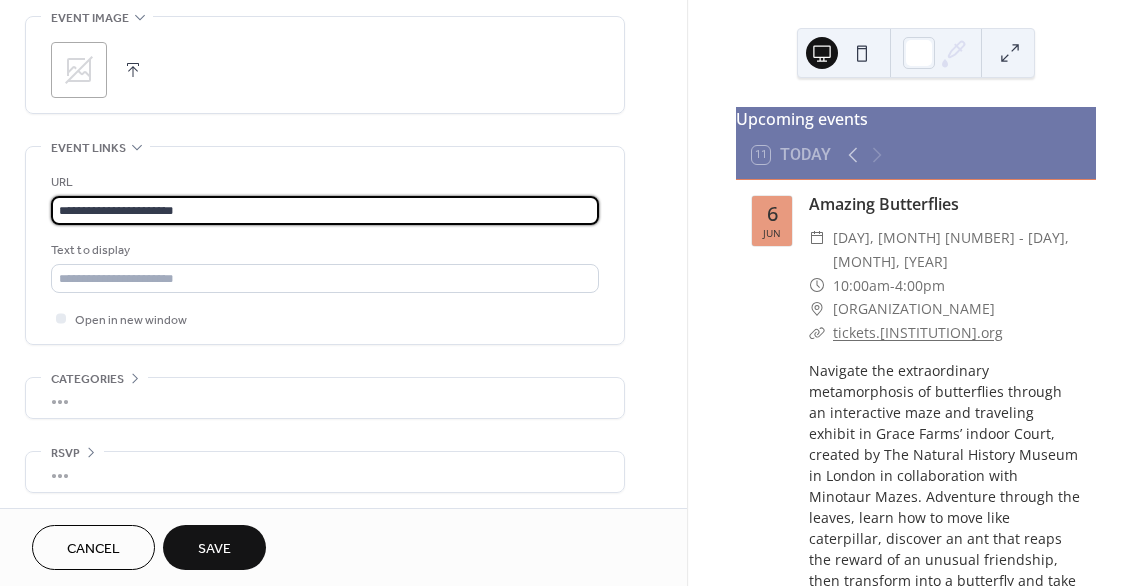 click on "Save" at bounding box center [214, 547] 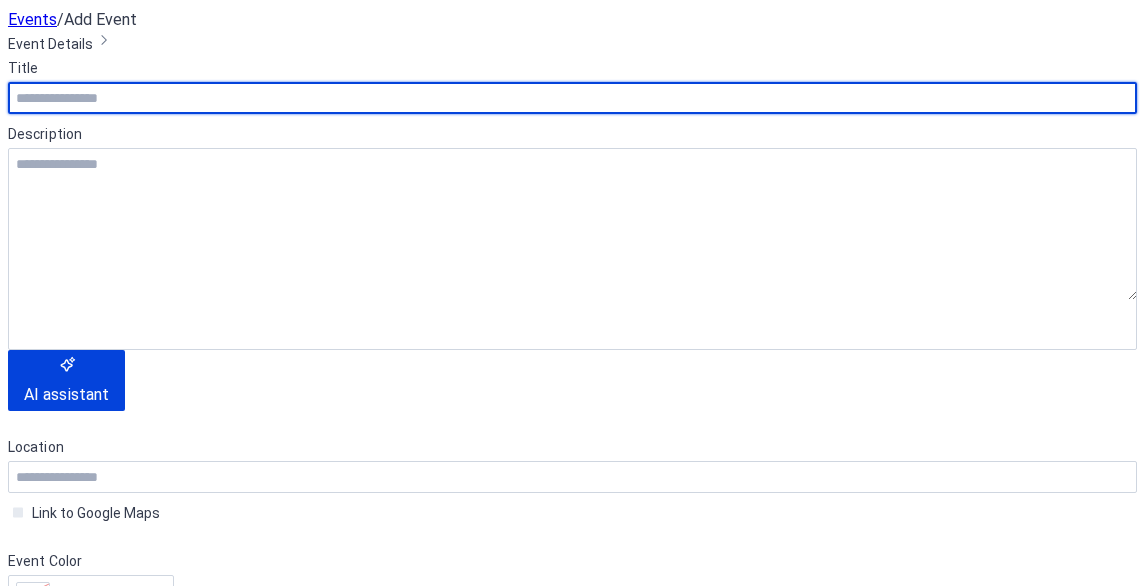 scroll, scrollTop: 0, scrollLeft: 0, axis: both 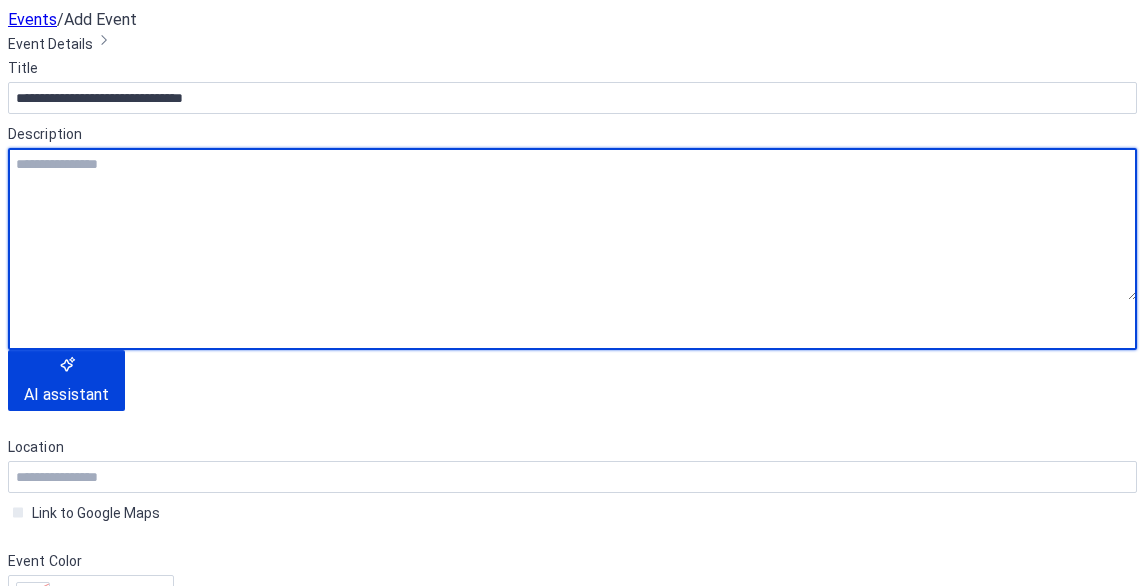click at bounding box center [572, 224] 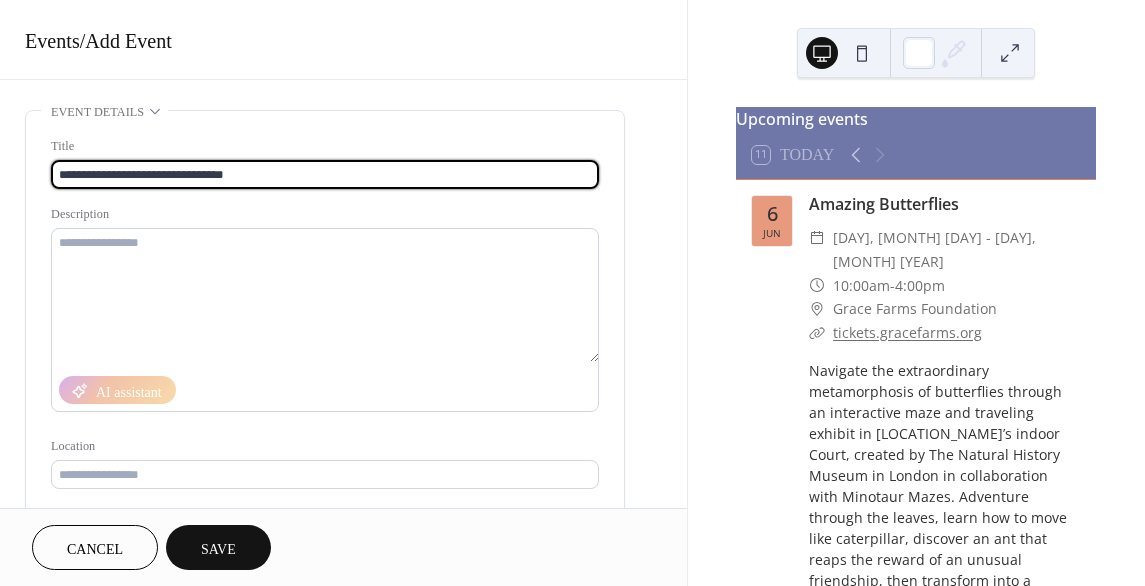 click on "**********" at bounding box center [325, 174] 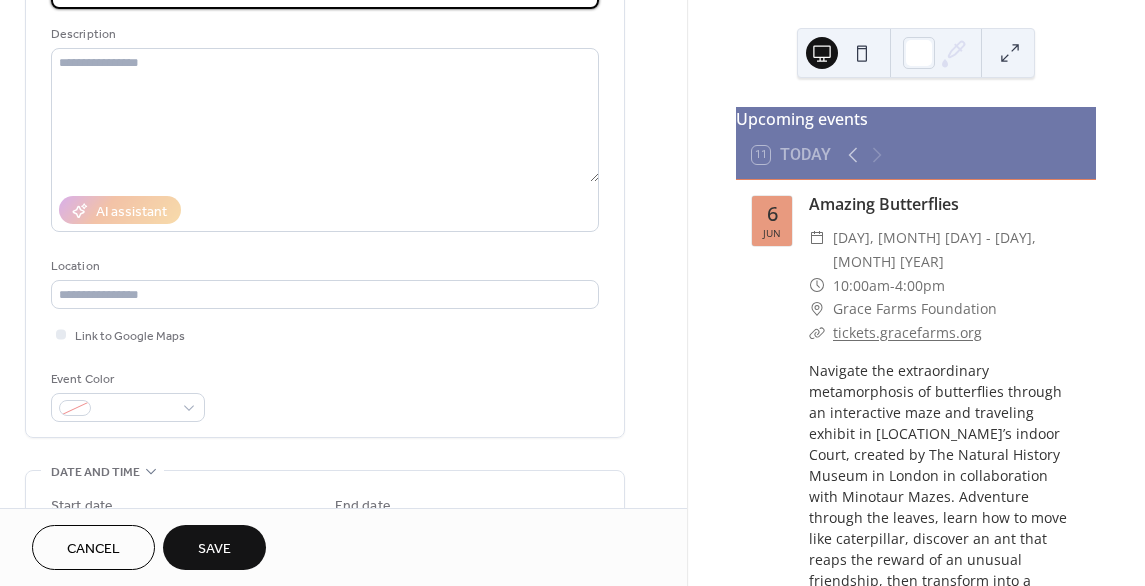 scroll, scrollTop: 200, scrollLeft: 0, axis: vertical 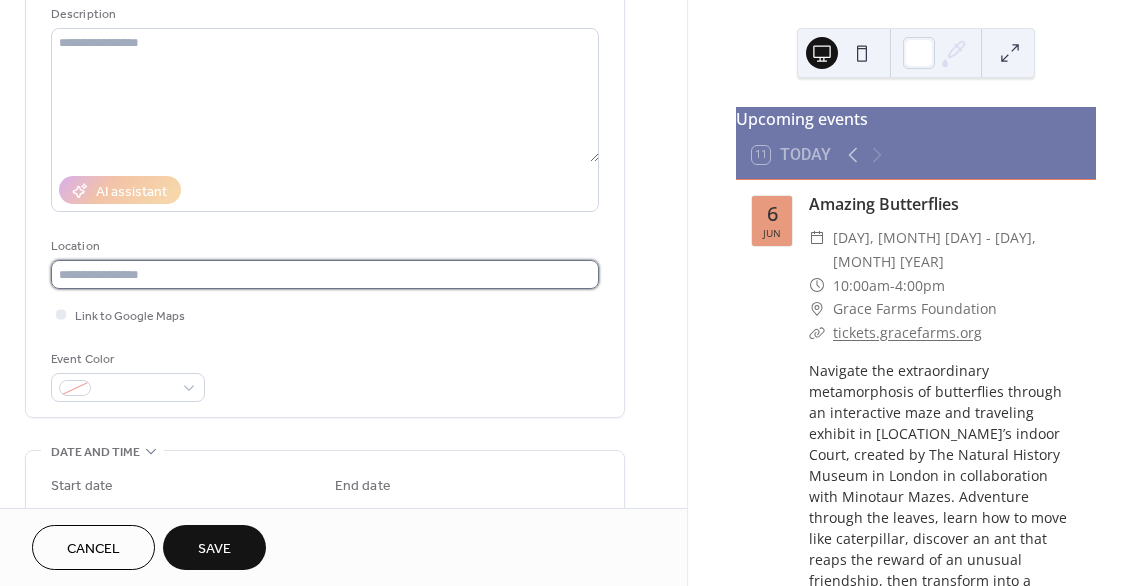click at bounding box center (325, 274) 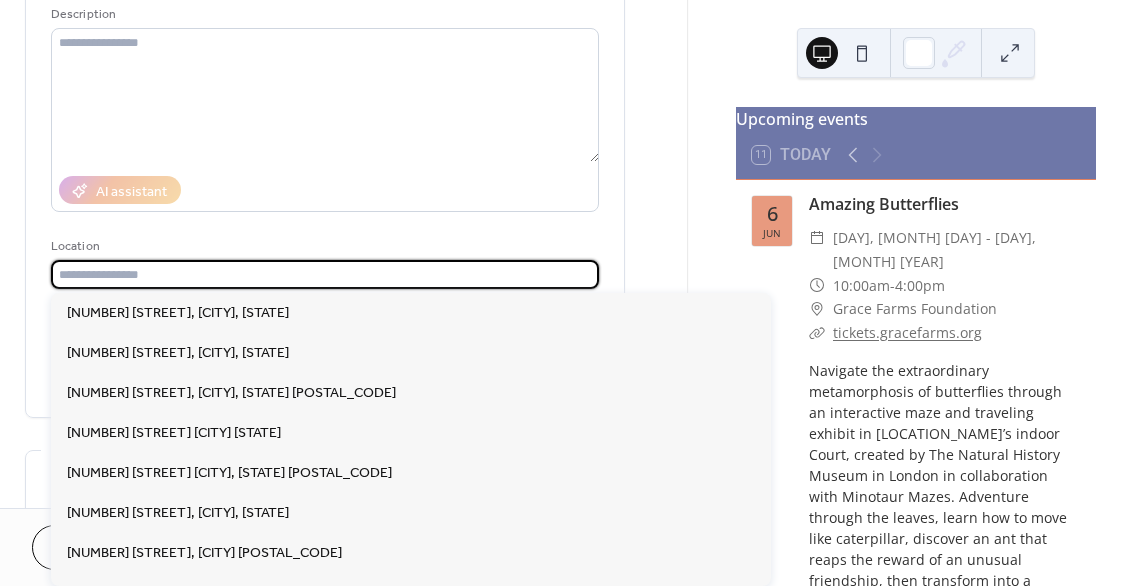 paste on "**********" 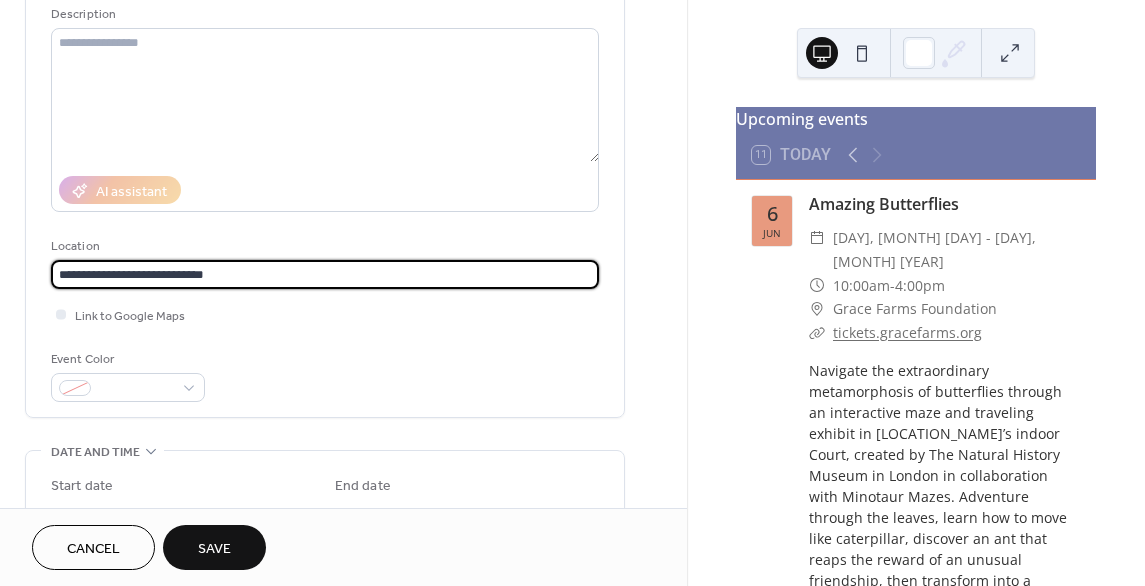 click on "**********" at bounding box center (325, 274) 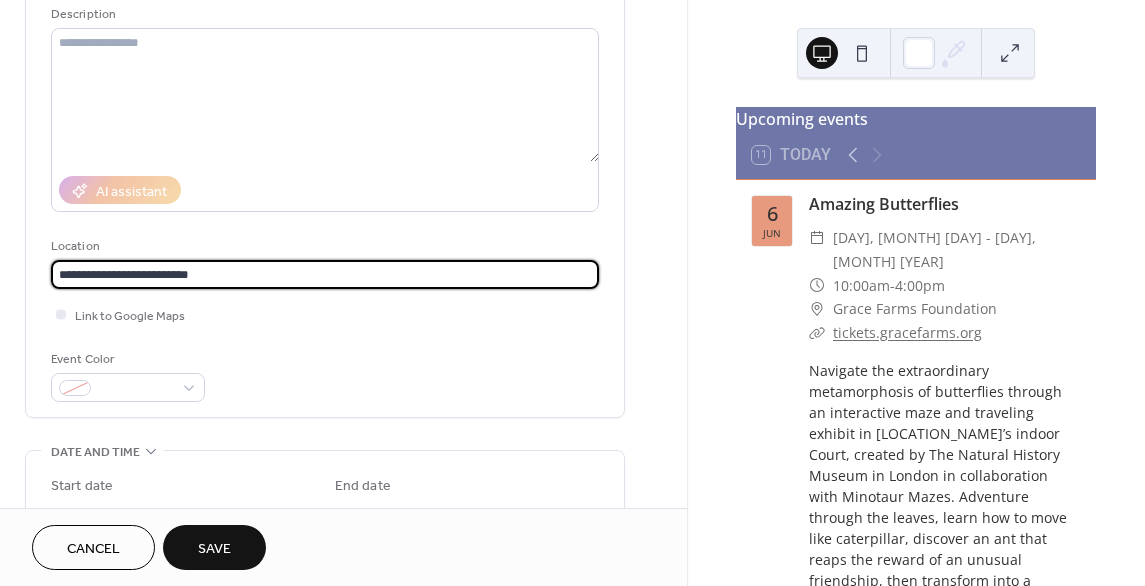 click on "**********" at bounding box center (325, 274) 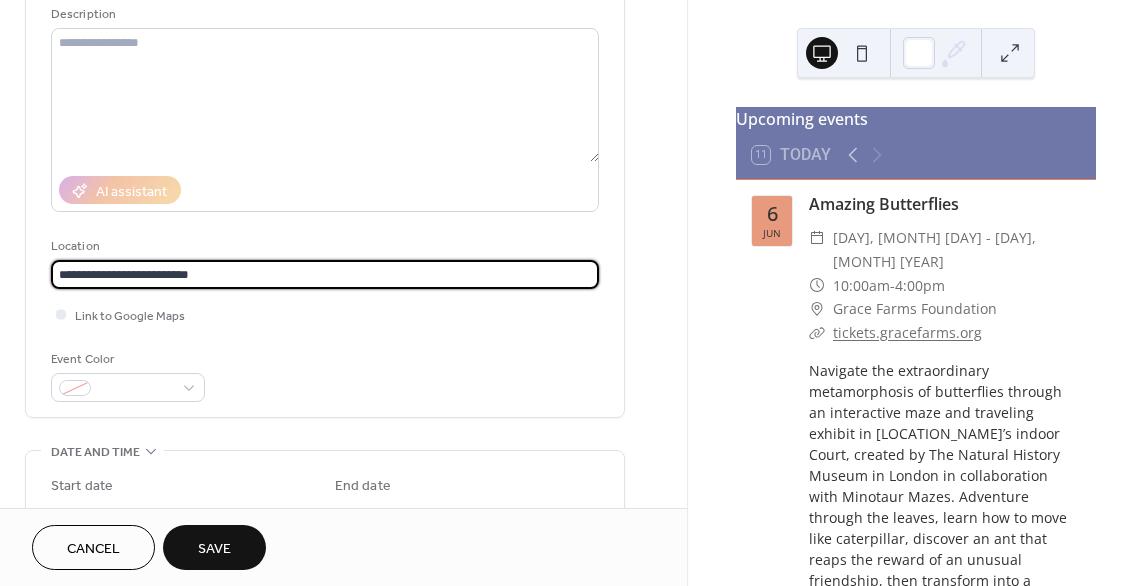 click on "**********" at bounding box center (325, 274) 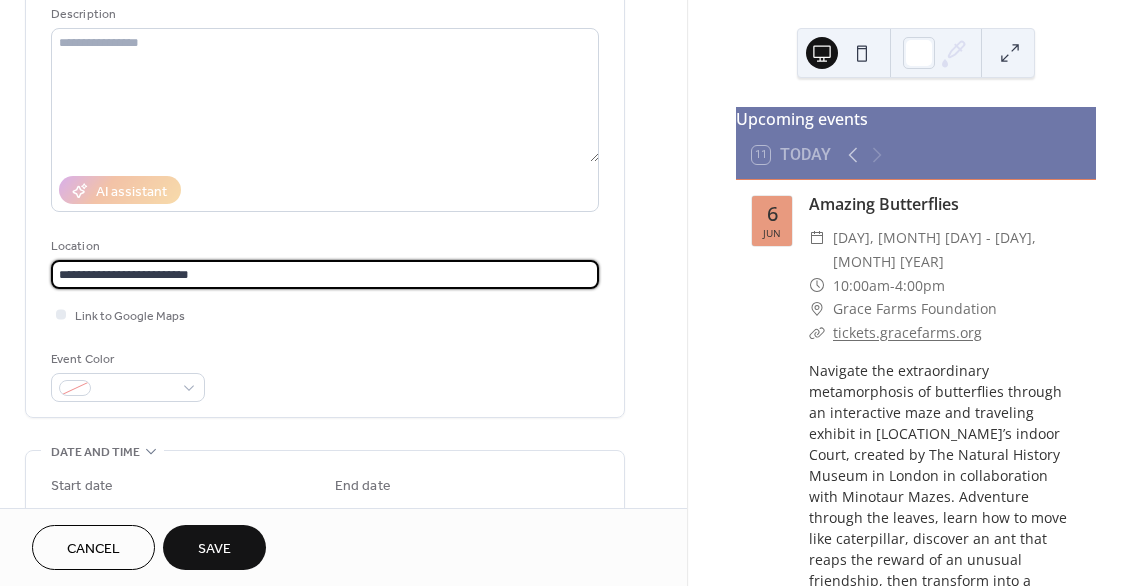 type on "**********" 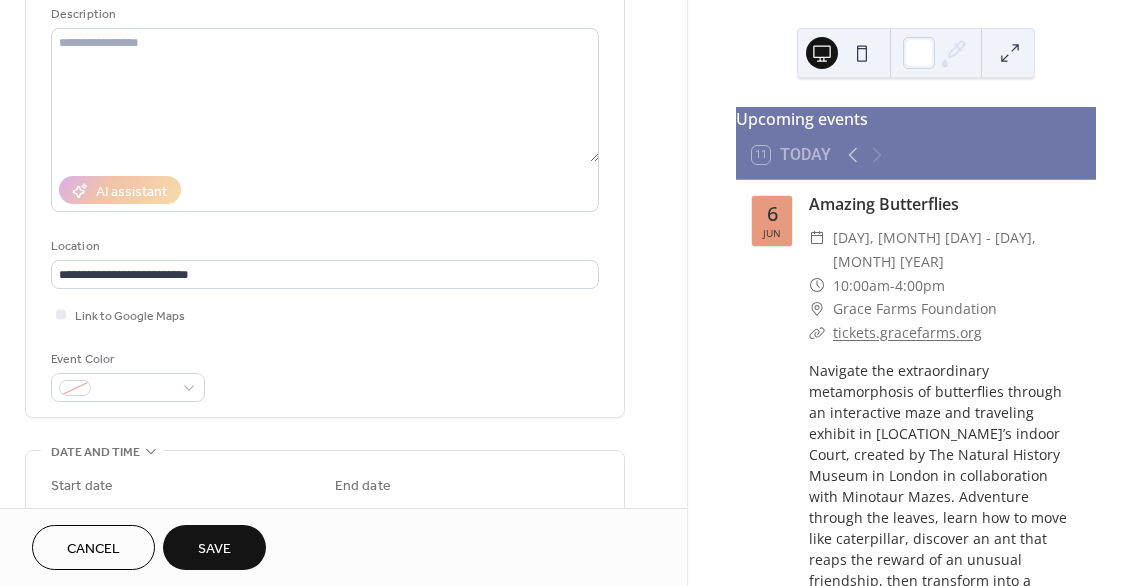 click on "**********" at bounding box center (325, 169) 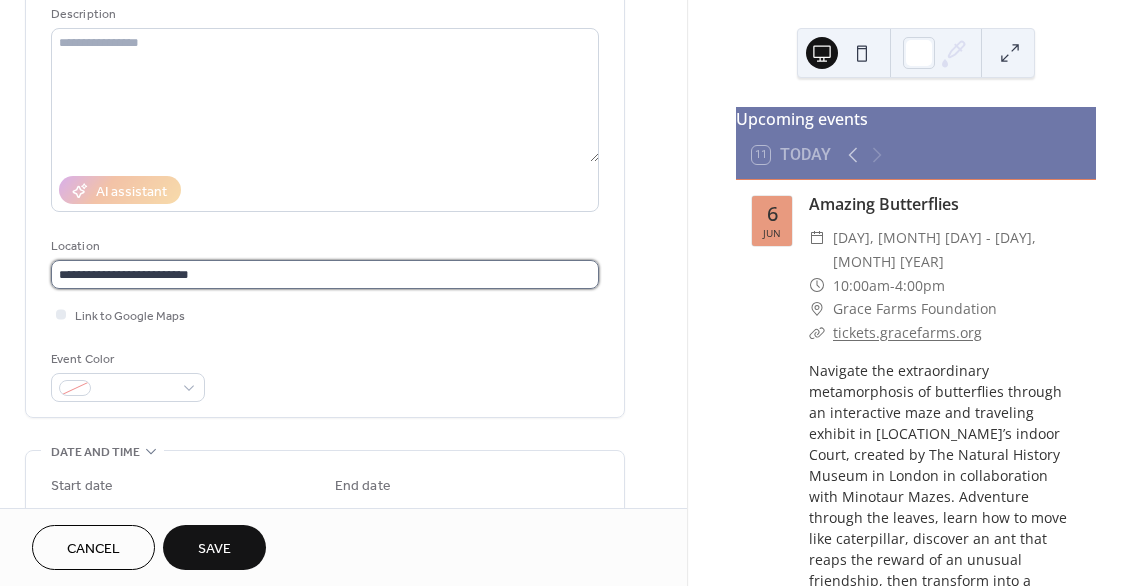 click on "**********" at bounding box center [325, 274] 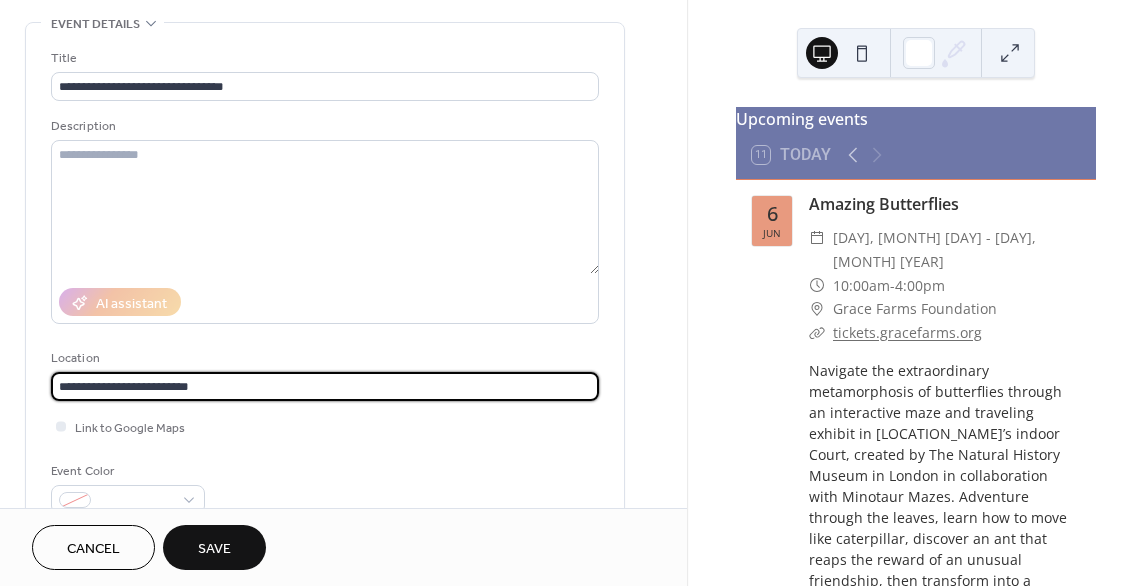 scroll, scrollTop: 0, scrollLeft: 0, axis: both 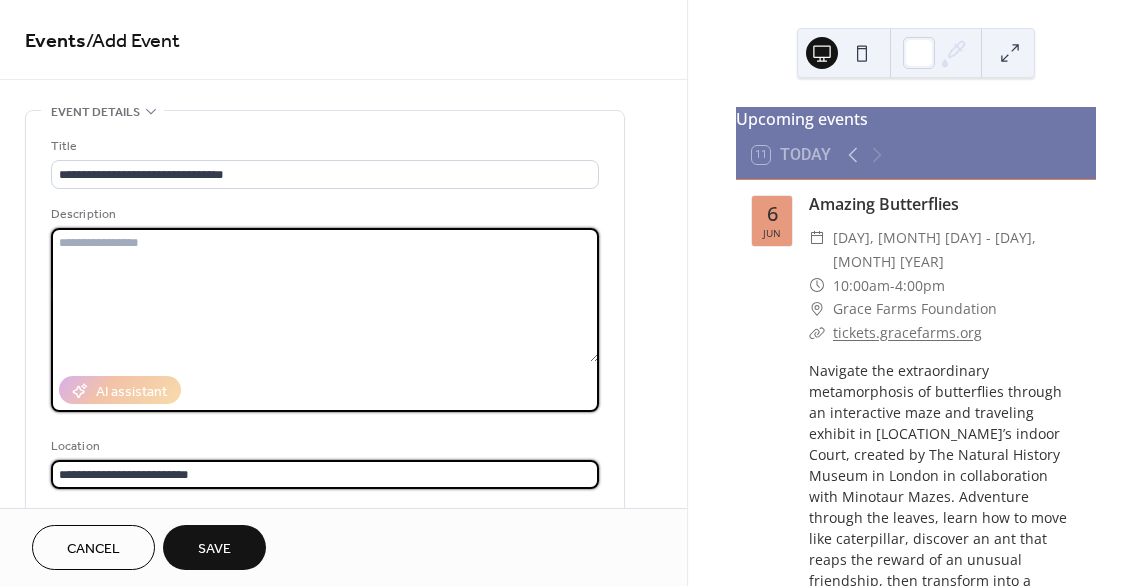 type 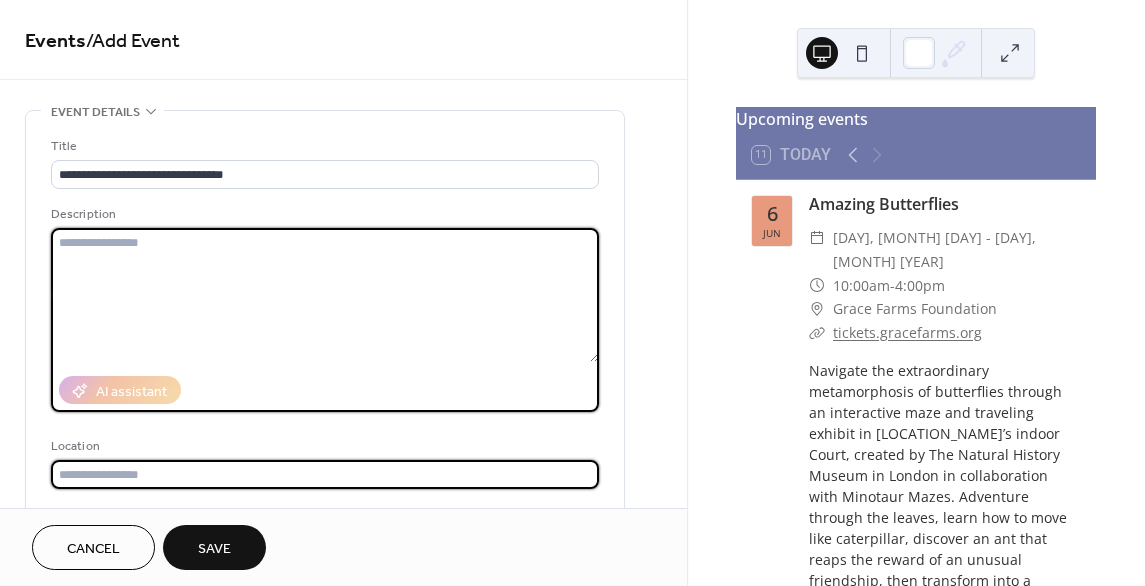 click at bounding box center [325, 295] 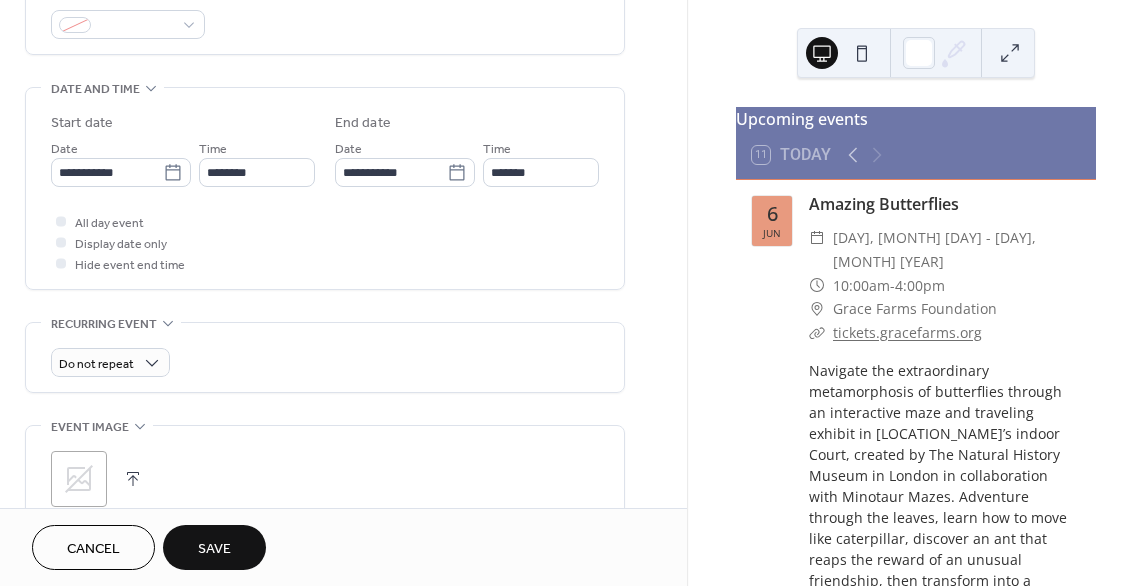 scroll, scrollTop: 700, scrollLeft: 0, axis: vertical 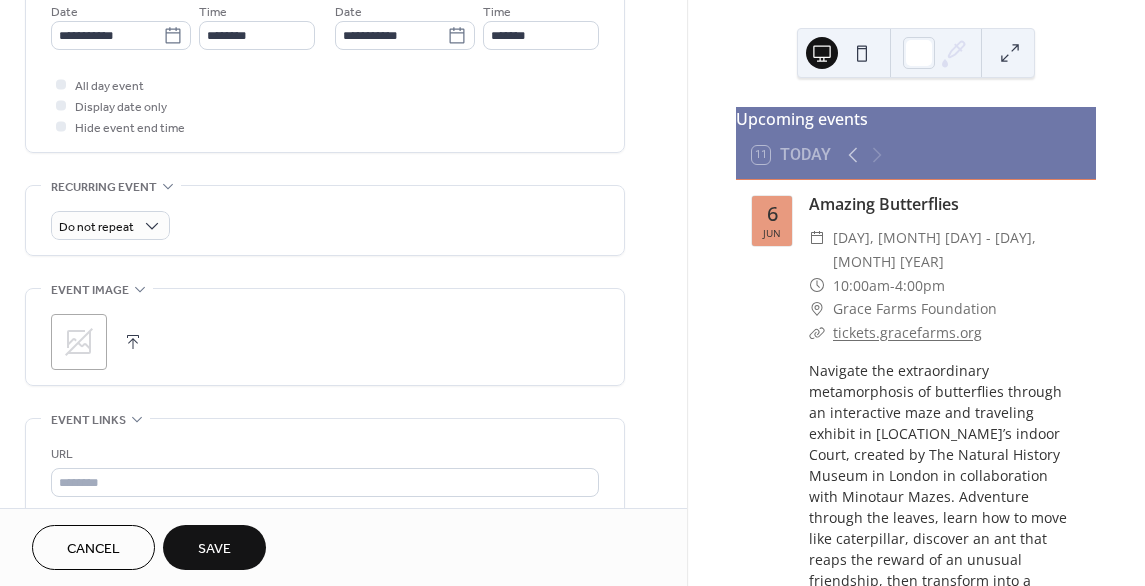 click at bounding box center (133, 342) 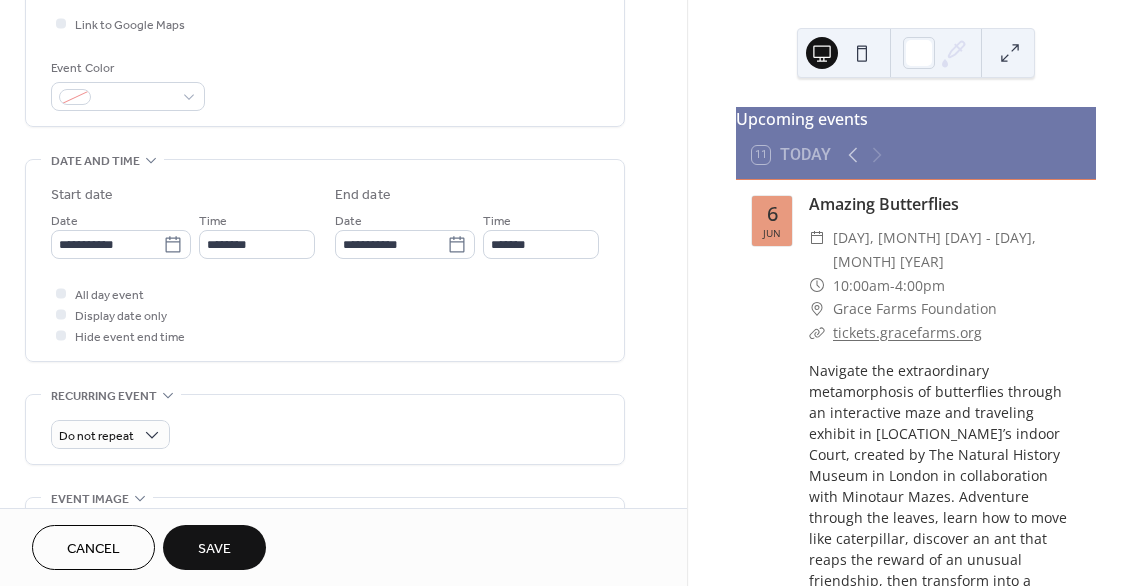 scroll, scrollTop: 472, scrollLeft: 0, axis: vertical 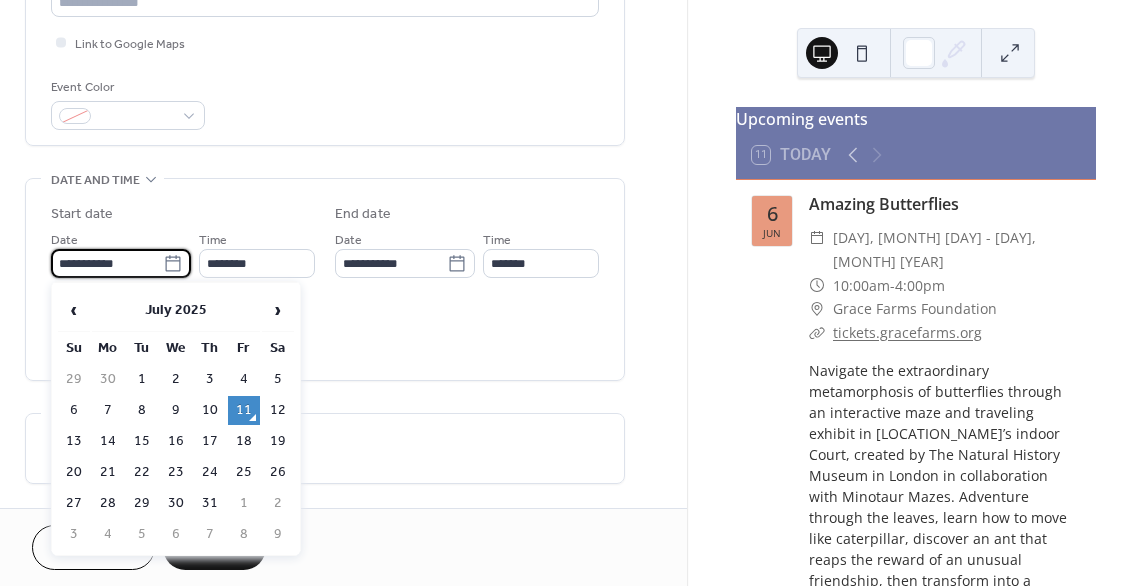 click on "**********" at bounding box center (107, 263) 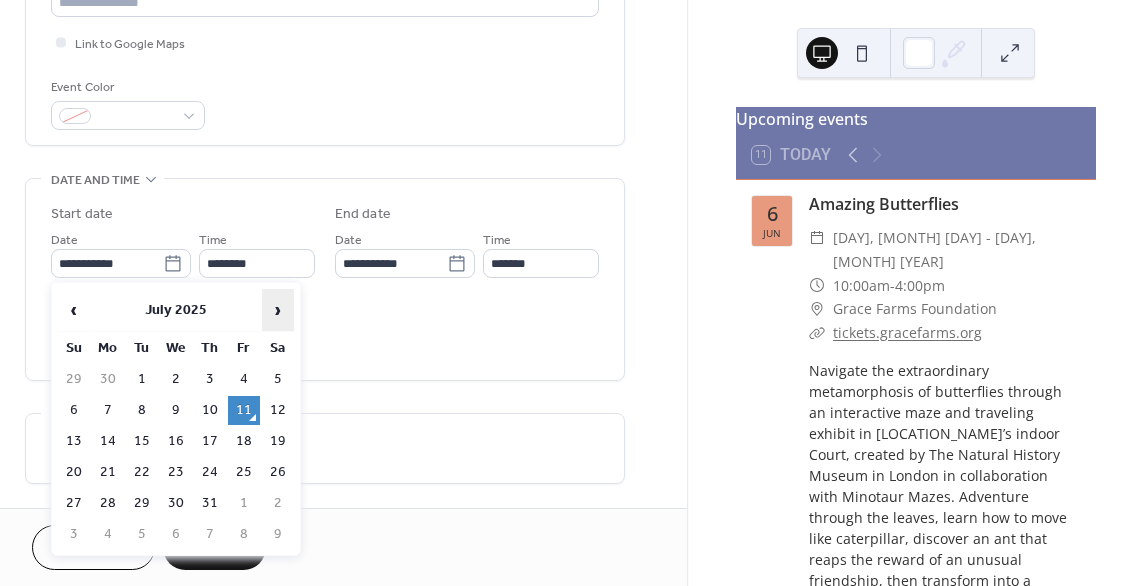 click on "›" at bounding box center (278, 310) 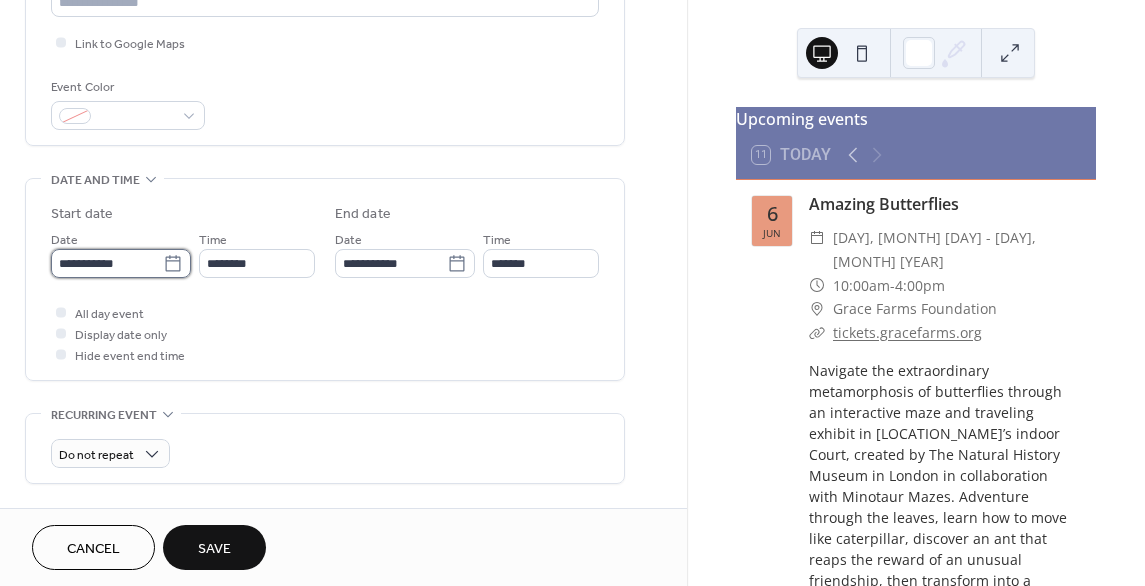 click on "**********" at bounding box center (107, 263) 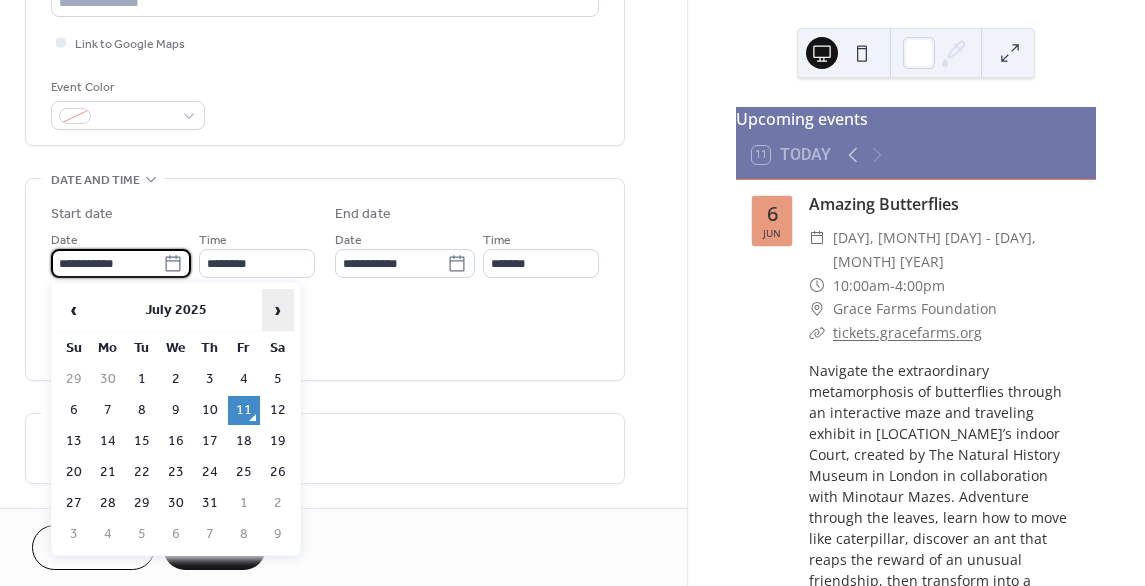 click on "›" at bounding box center [278, 310] 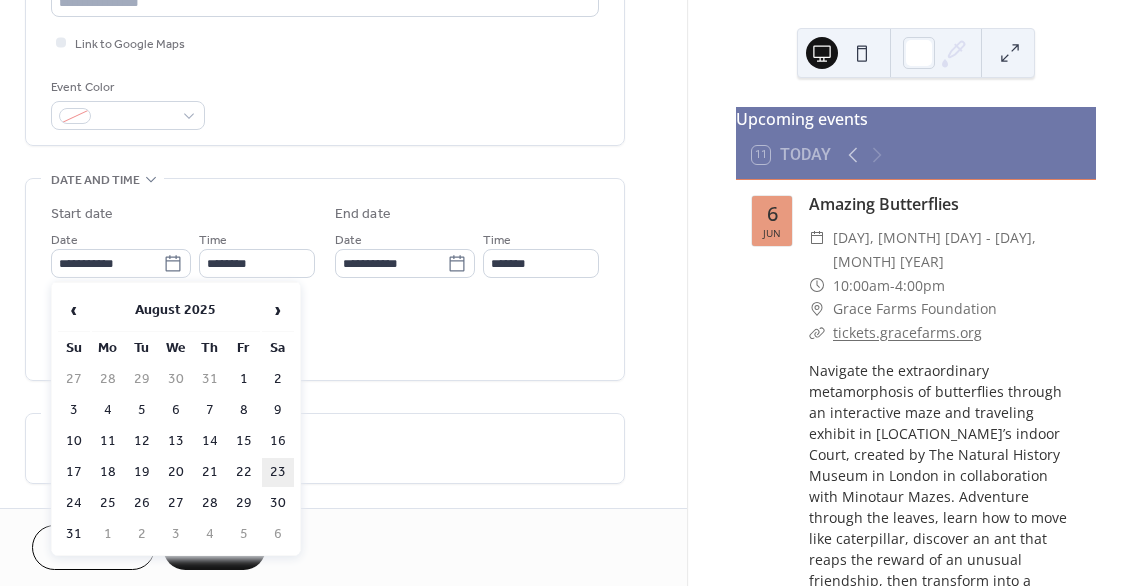 click on "23" at bounding box center (278, 472) 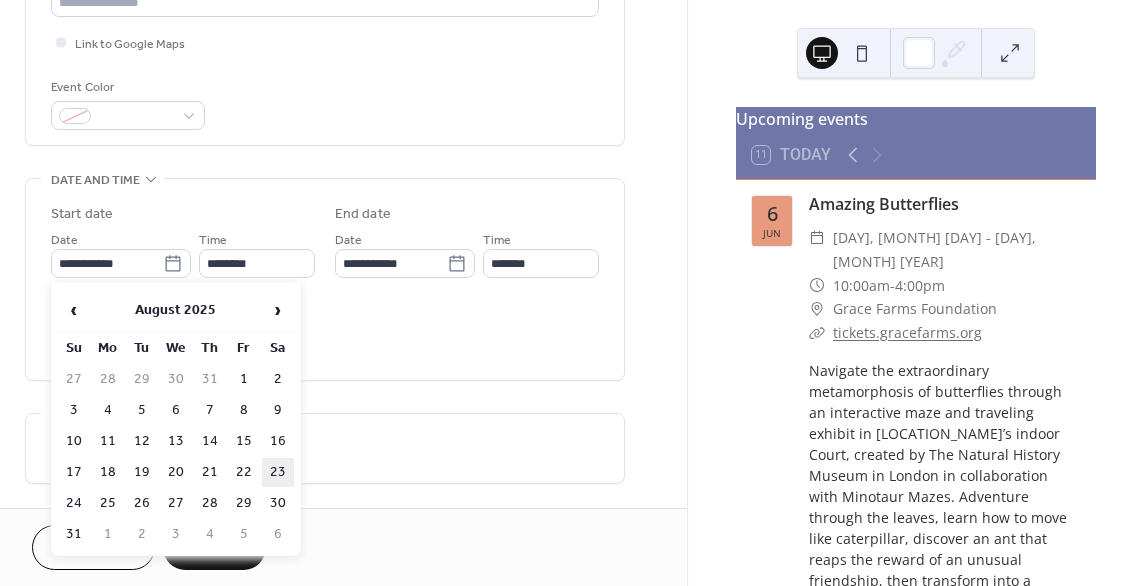 type on "**********" 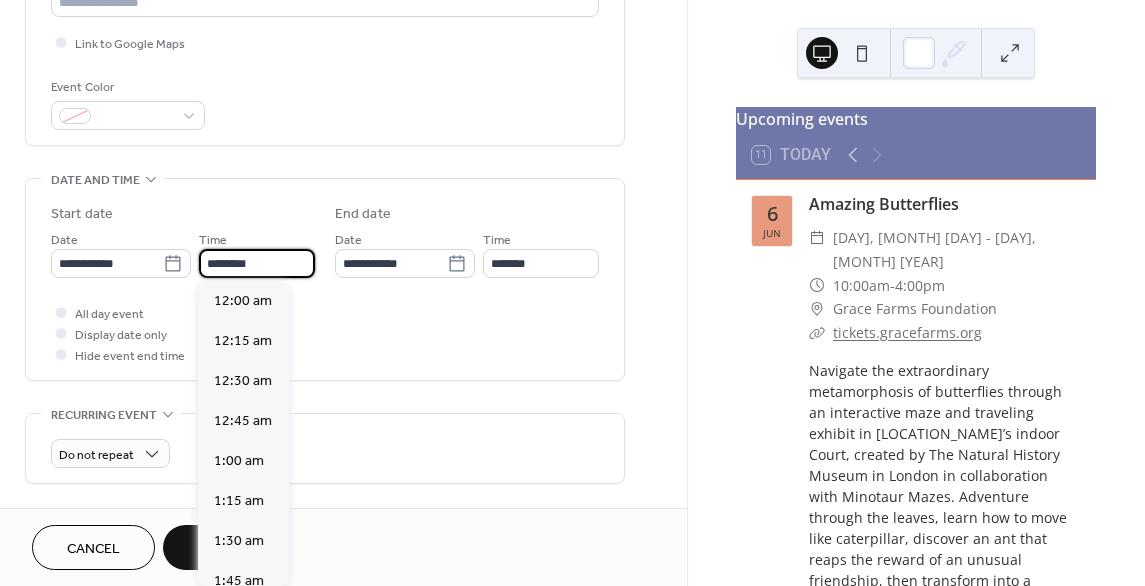 click on "********" at bounding box center [257, 263] 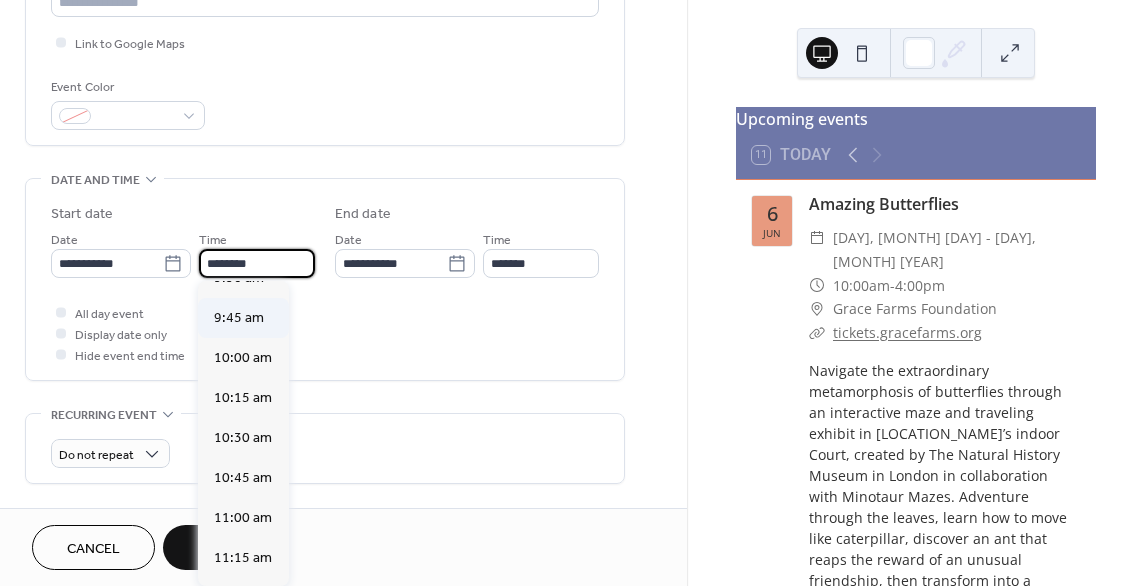 scroll, scrollTop: 1536, scrollLeft: 0, axis: vertical 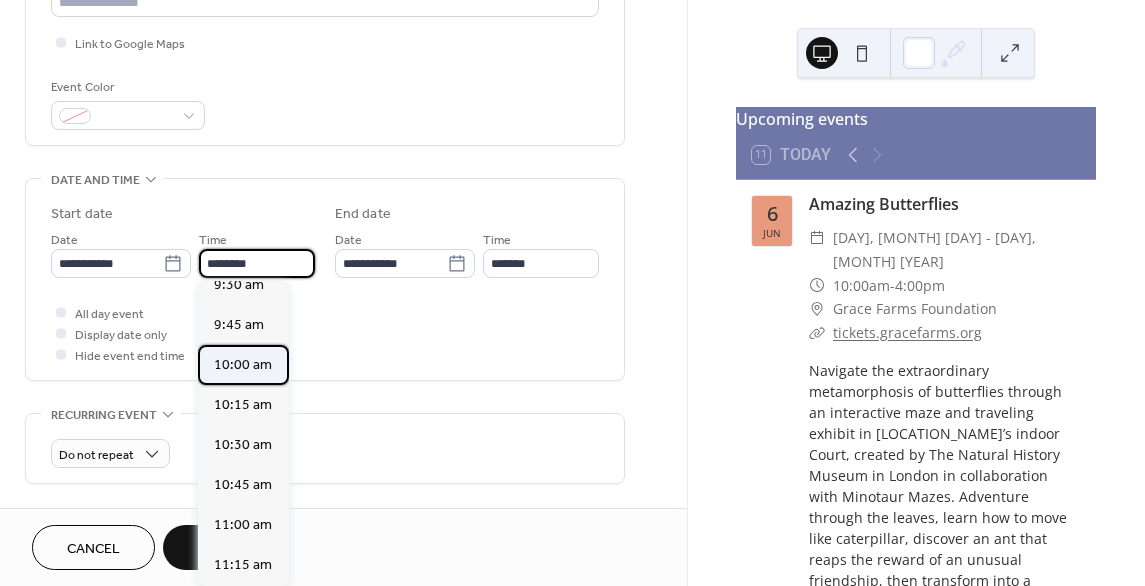 click on "10:00 am" at bounding box center (243, 365) 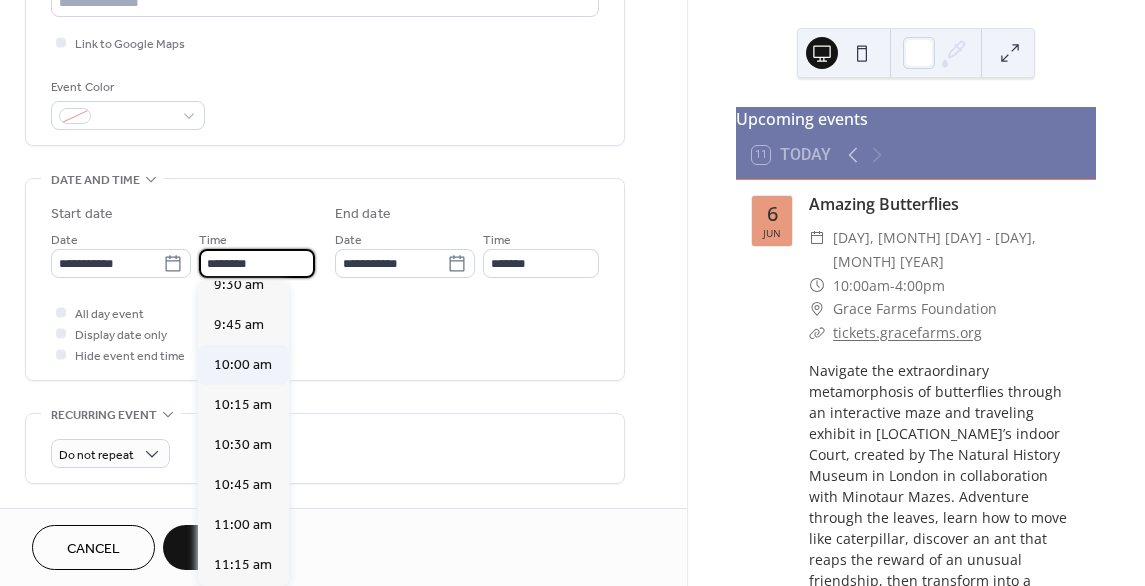 type on "********" 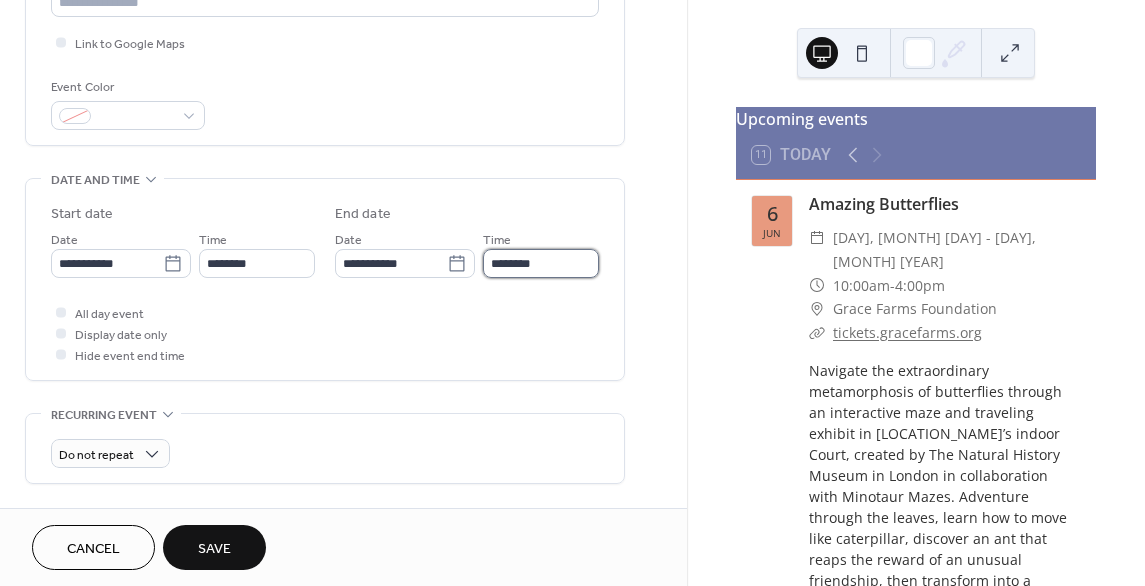 click on "********" at bounding box center (541, 263) 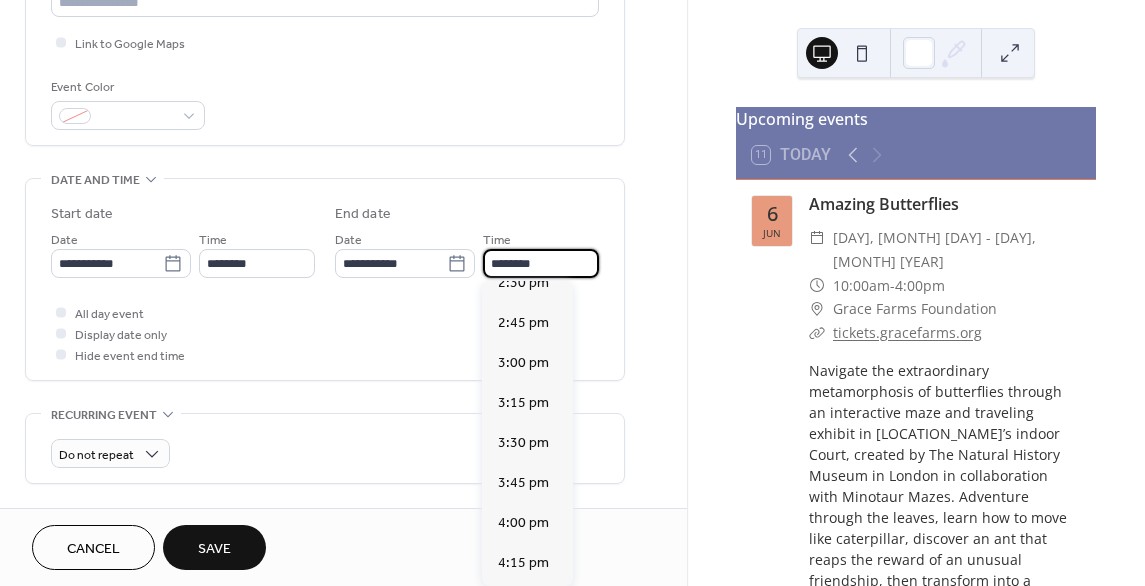 scroll, scrollTop: 700, scrollLeft: 0, axis: vertical 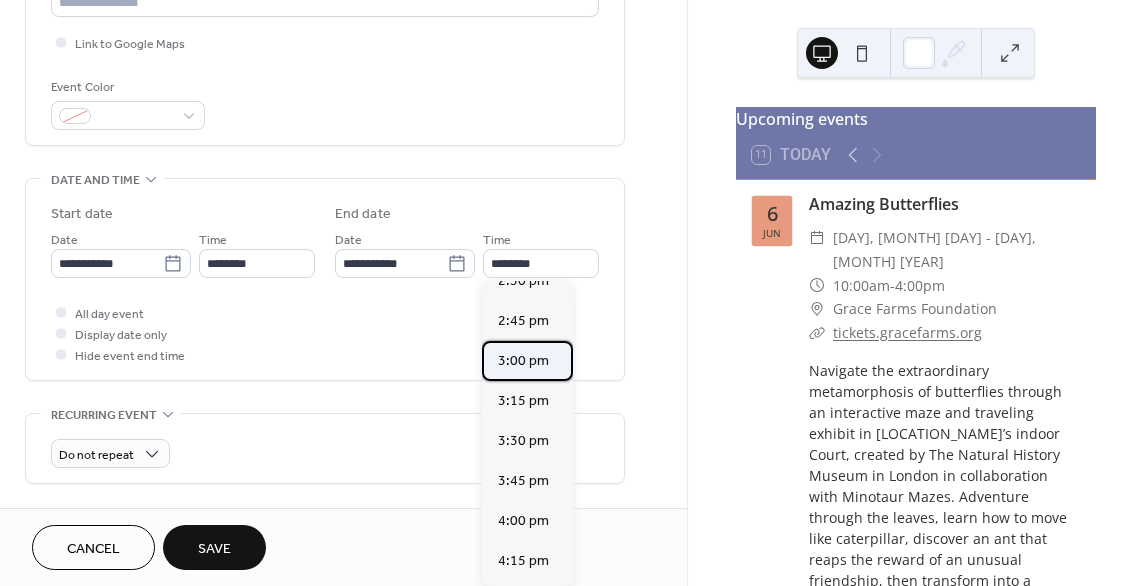 click on "3:00 pm" at bounding box center [527, 361] 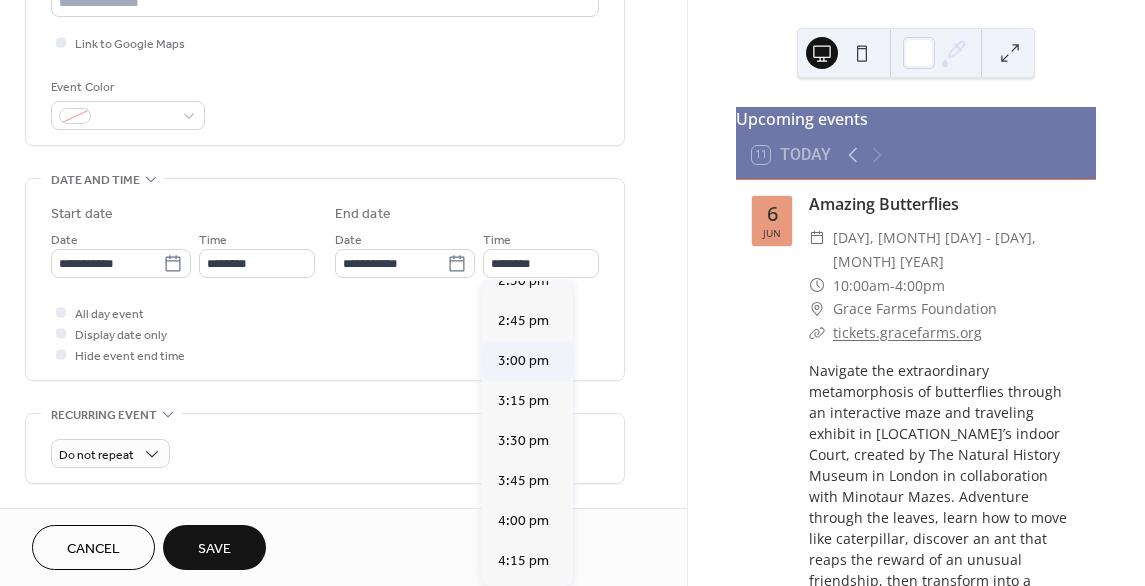 type on "*******" 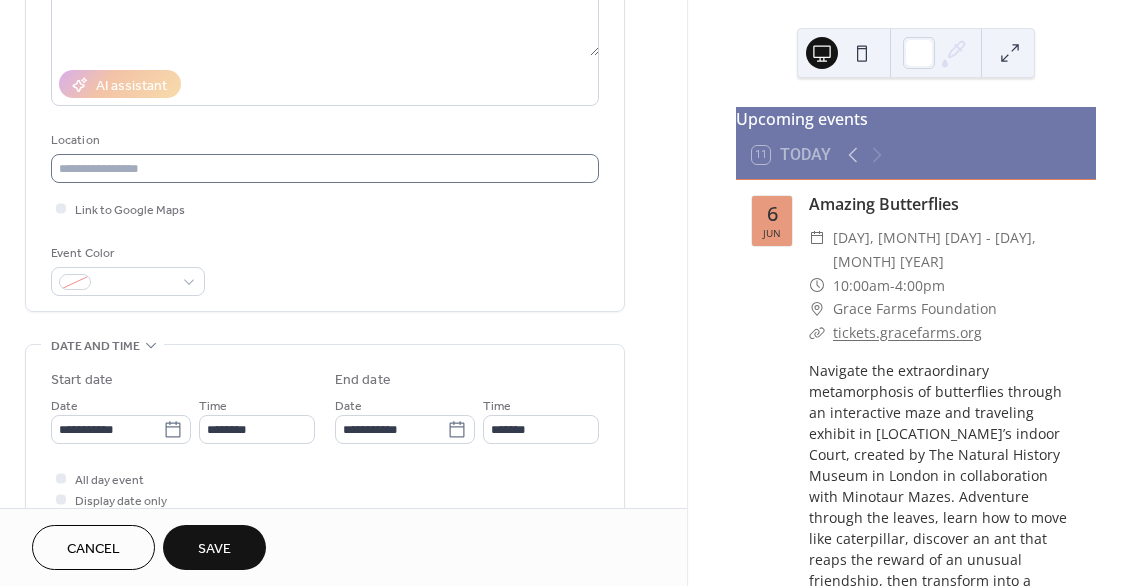 scroll, scrollTop: 300, scrollLeft: 0, axis: vertical 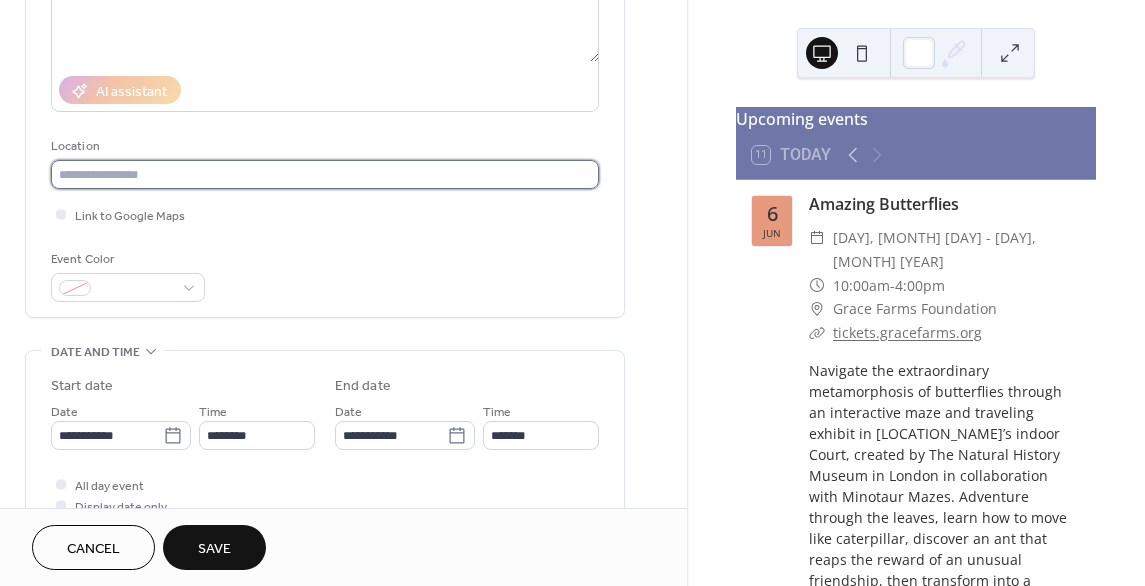 click at bounding box center [325, 174] 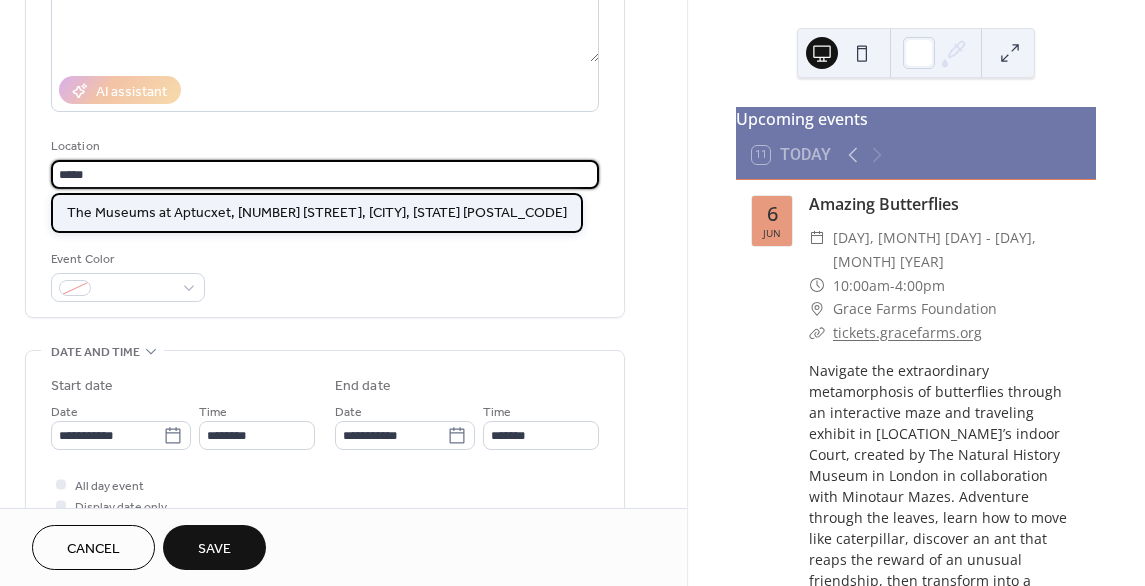 click on "The [INSTITUTION], [NUMBER] [STREET], [CITY] [STATE] [POSTAL_CODE]" at bounding box center (317, 213) 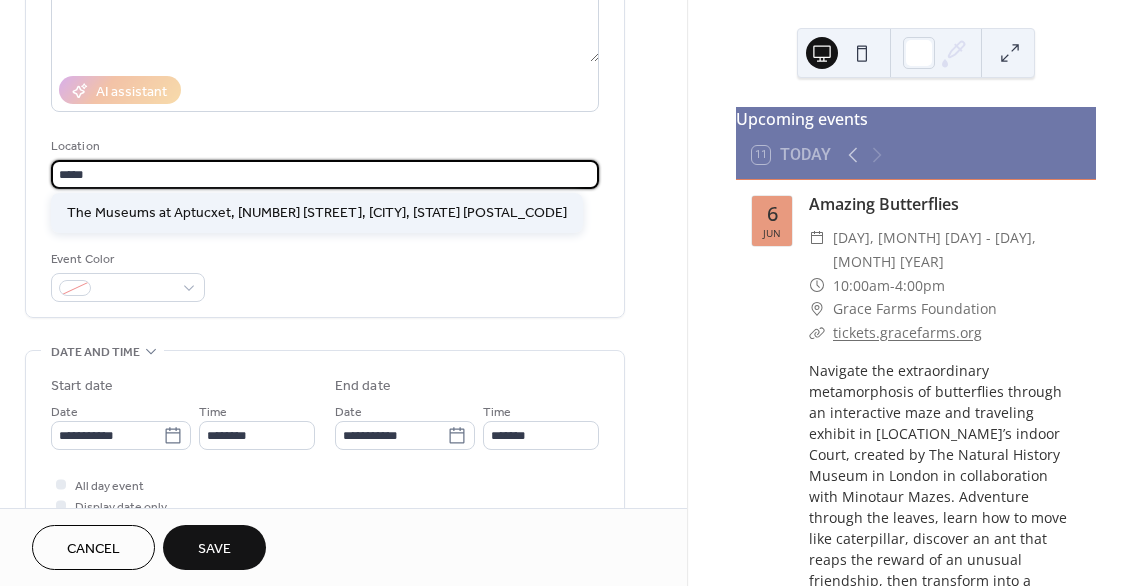 type on "**********" 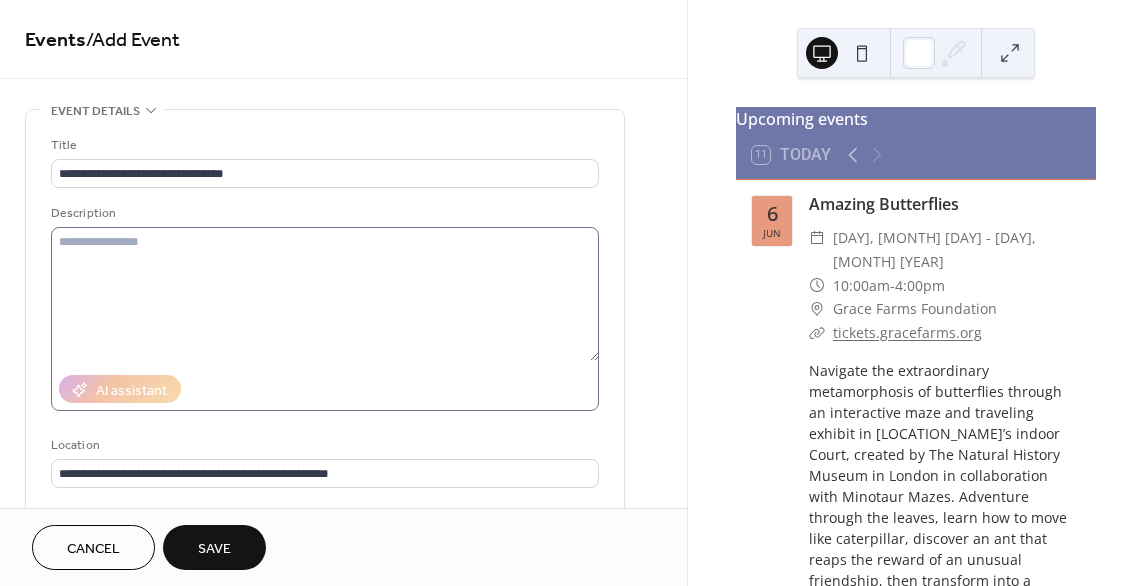 scroll, scrollTop: 0, scrollLeft: 0, axis: both 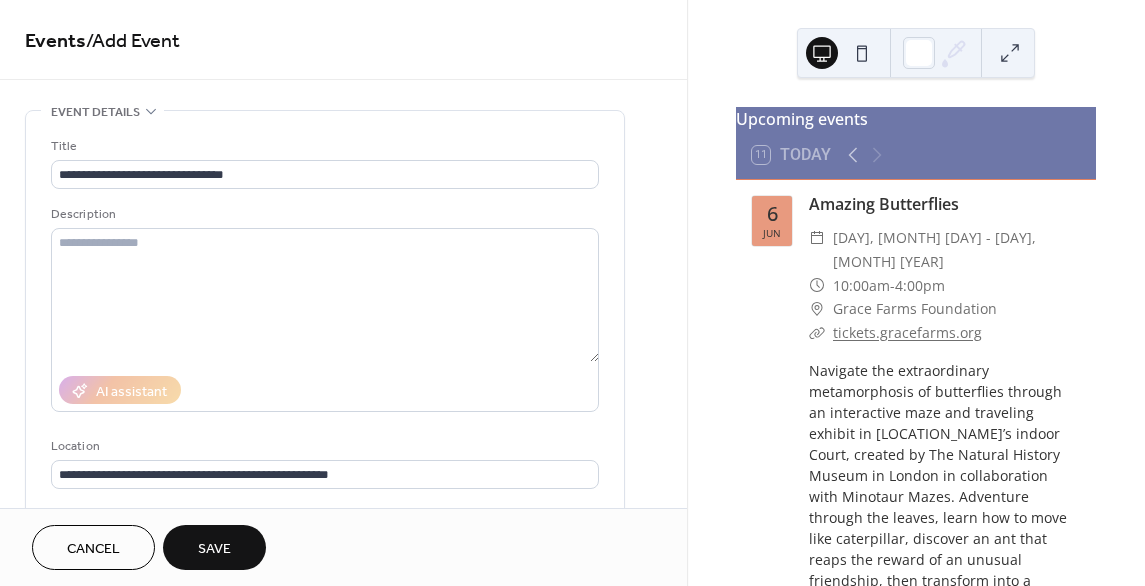 click on "Save" at bounding box center (214, 547) 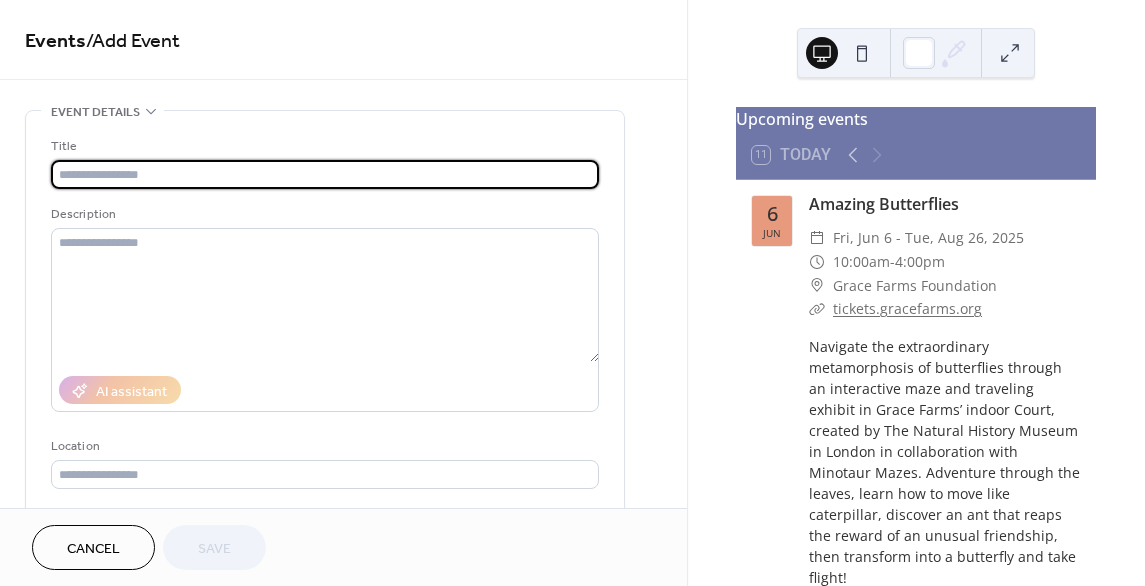 scroll, scrollTop: 0, scrollLeft: 0, axis: both 